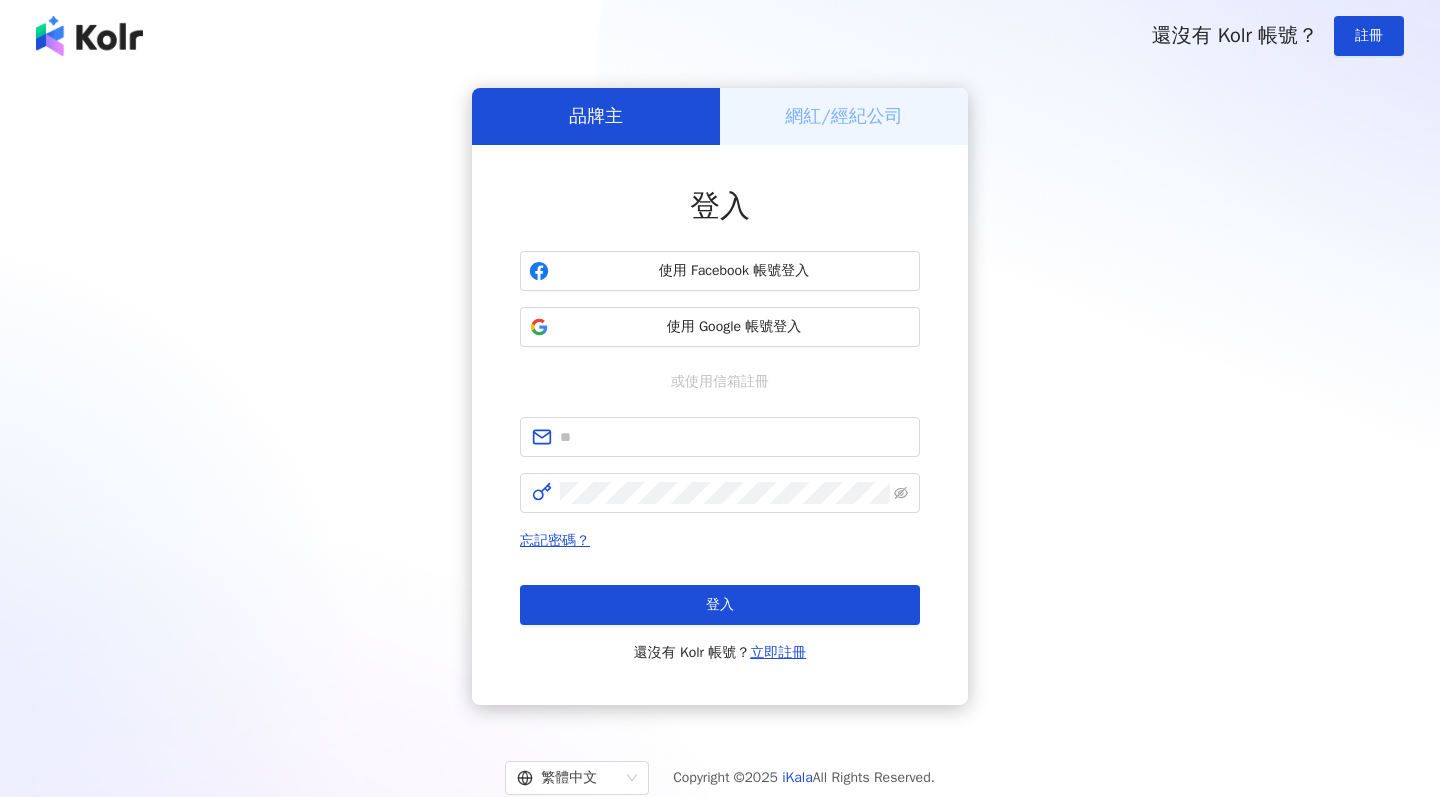scroll, scrollTop: 0, scrollLeft: 0, axis: both 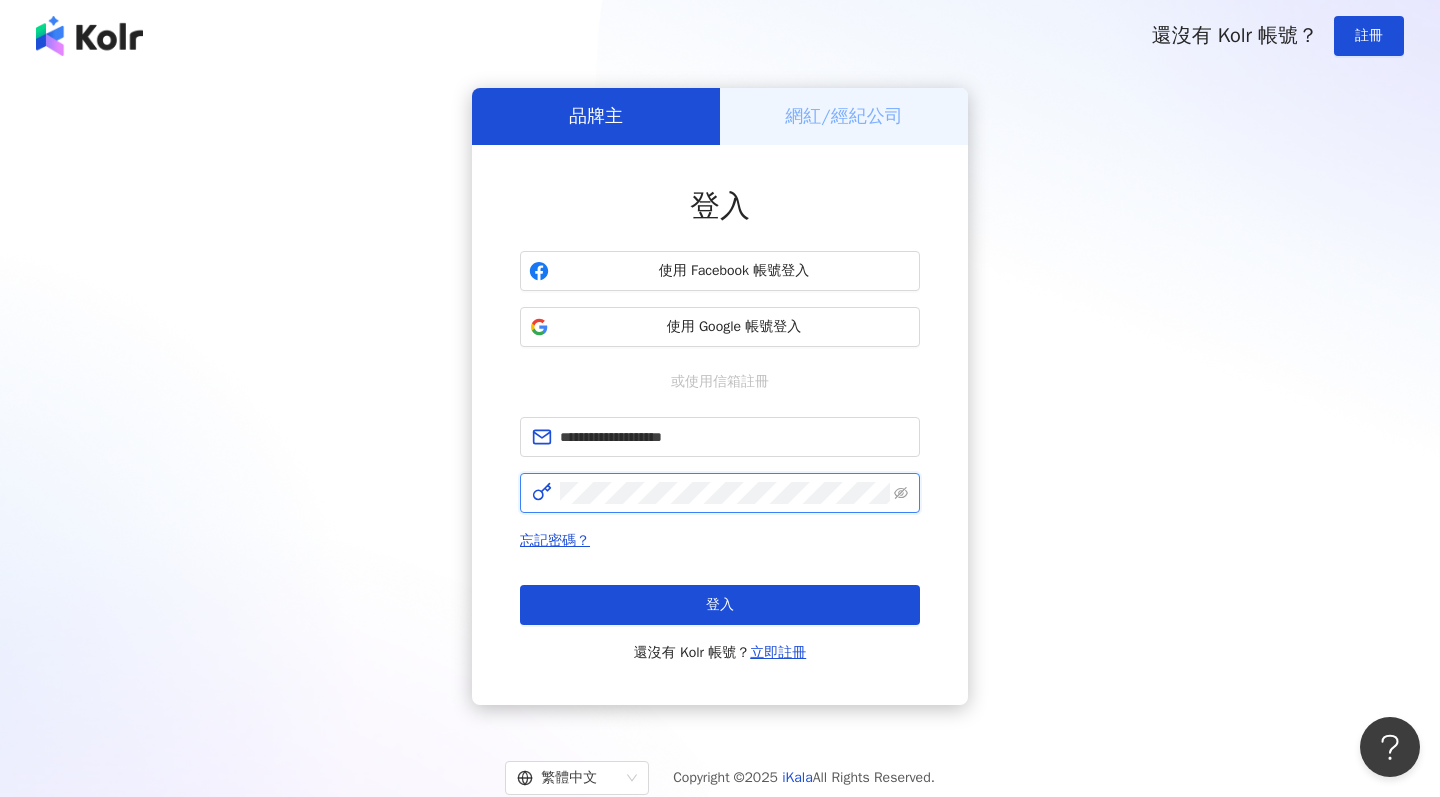 click on "登入" at bounding box center [720, 605] 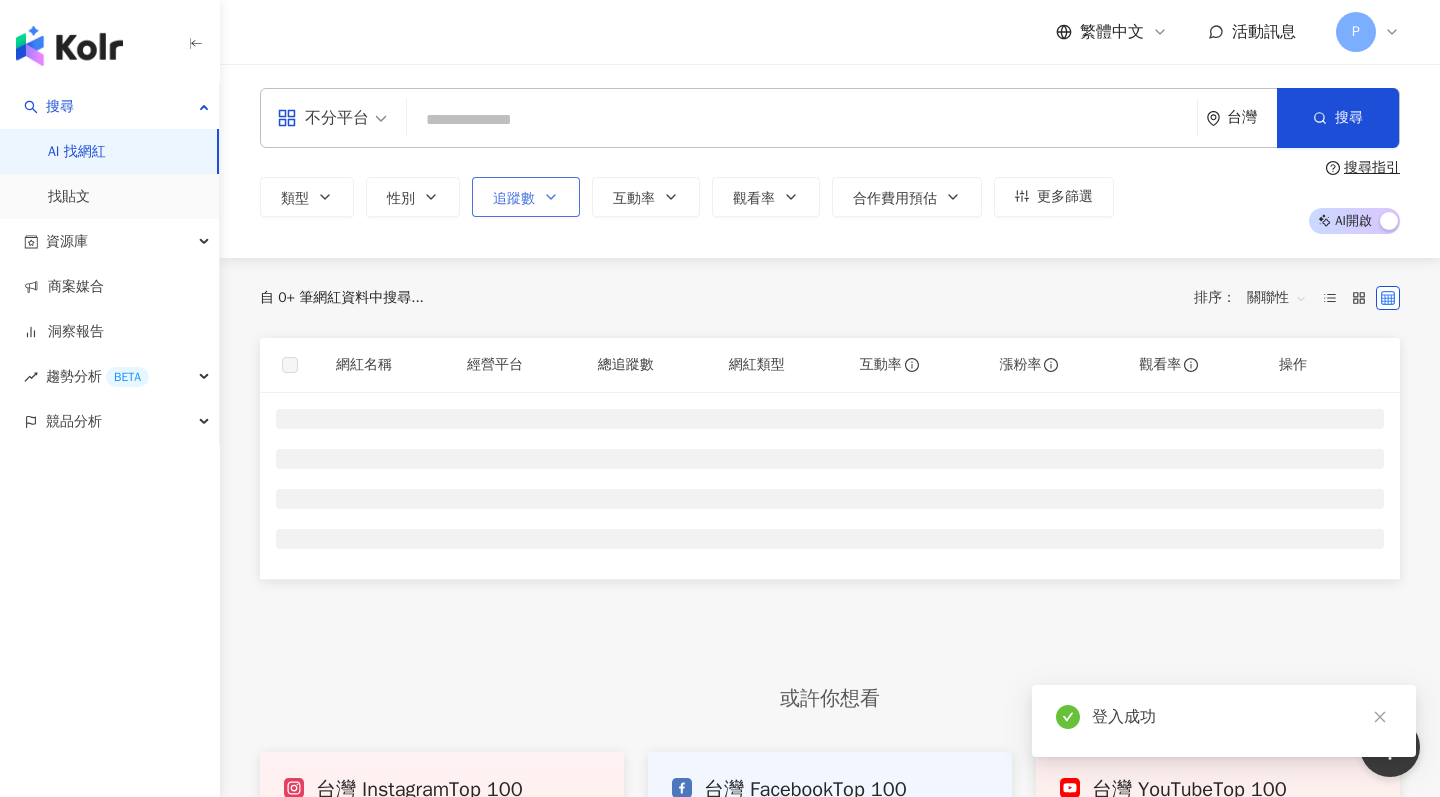click on "追蹤數" at bounding box center [526, 197] 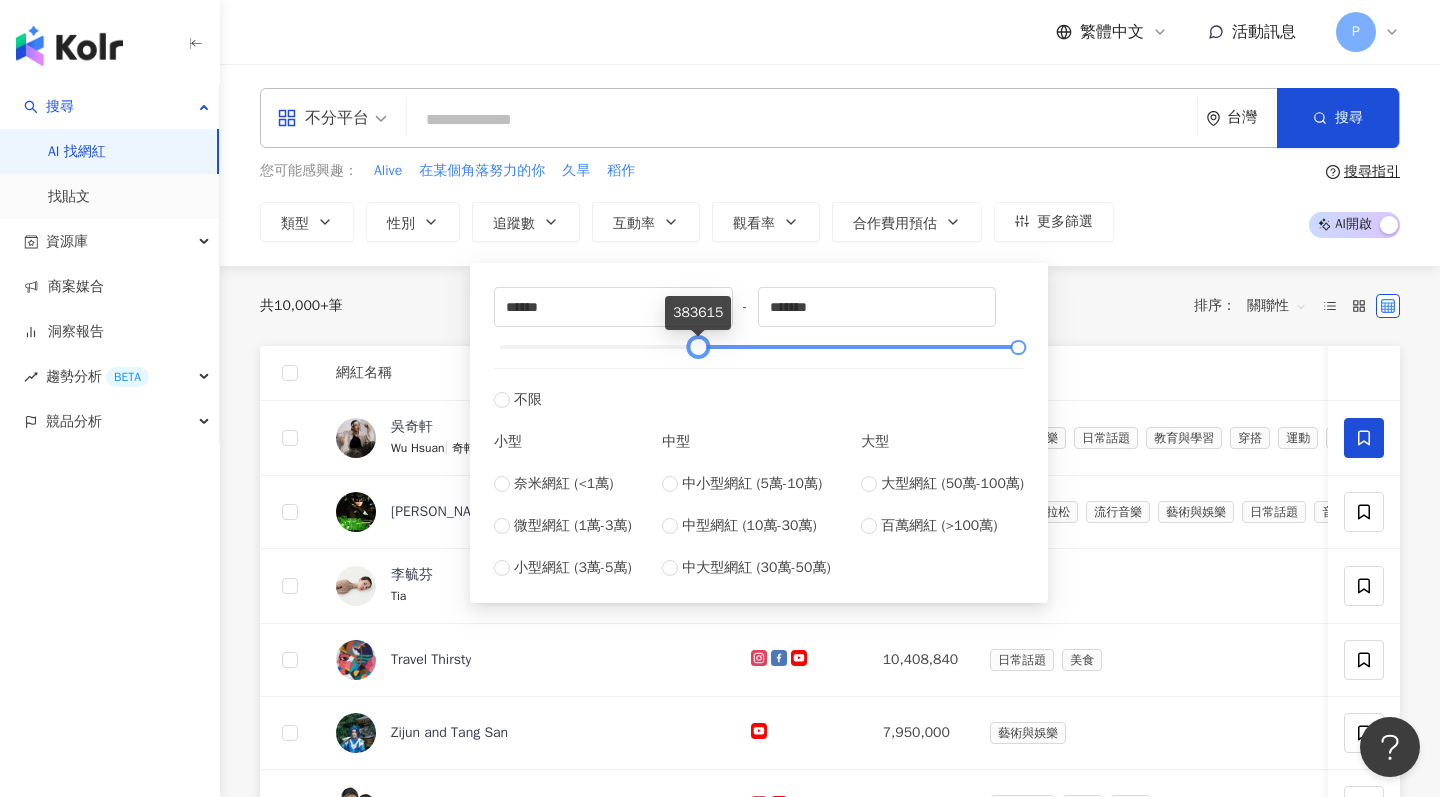type on "******" 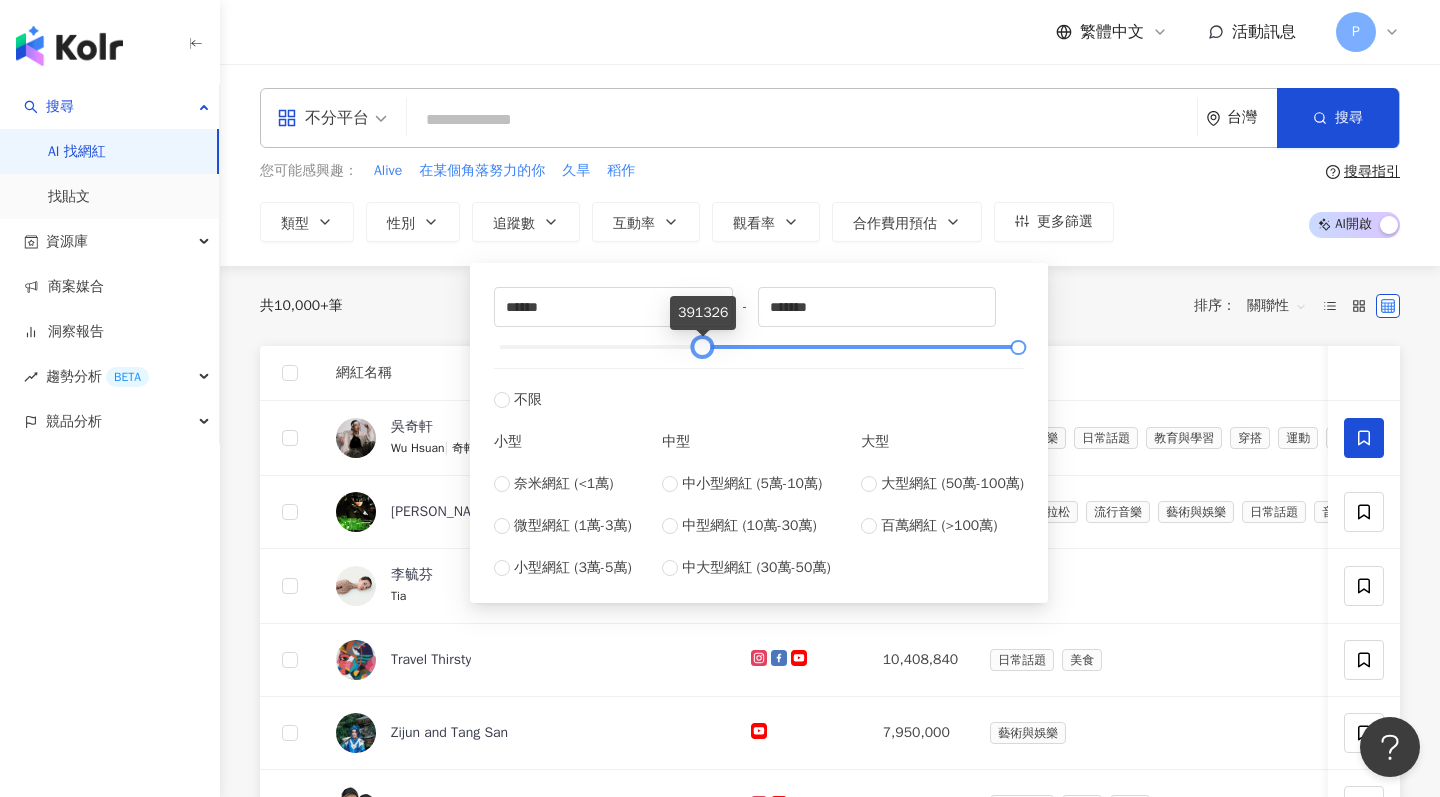 drag, startPoint x: 498, startPoint y: 345, endPoint x: 701, endPoint y: 350, distance: 203.06157 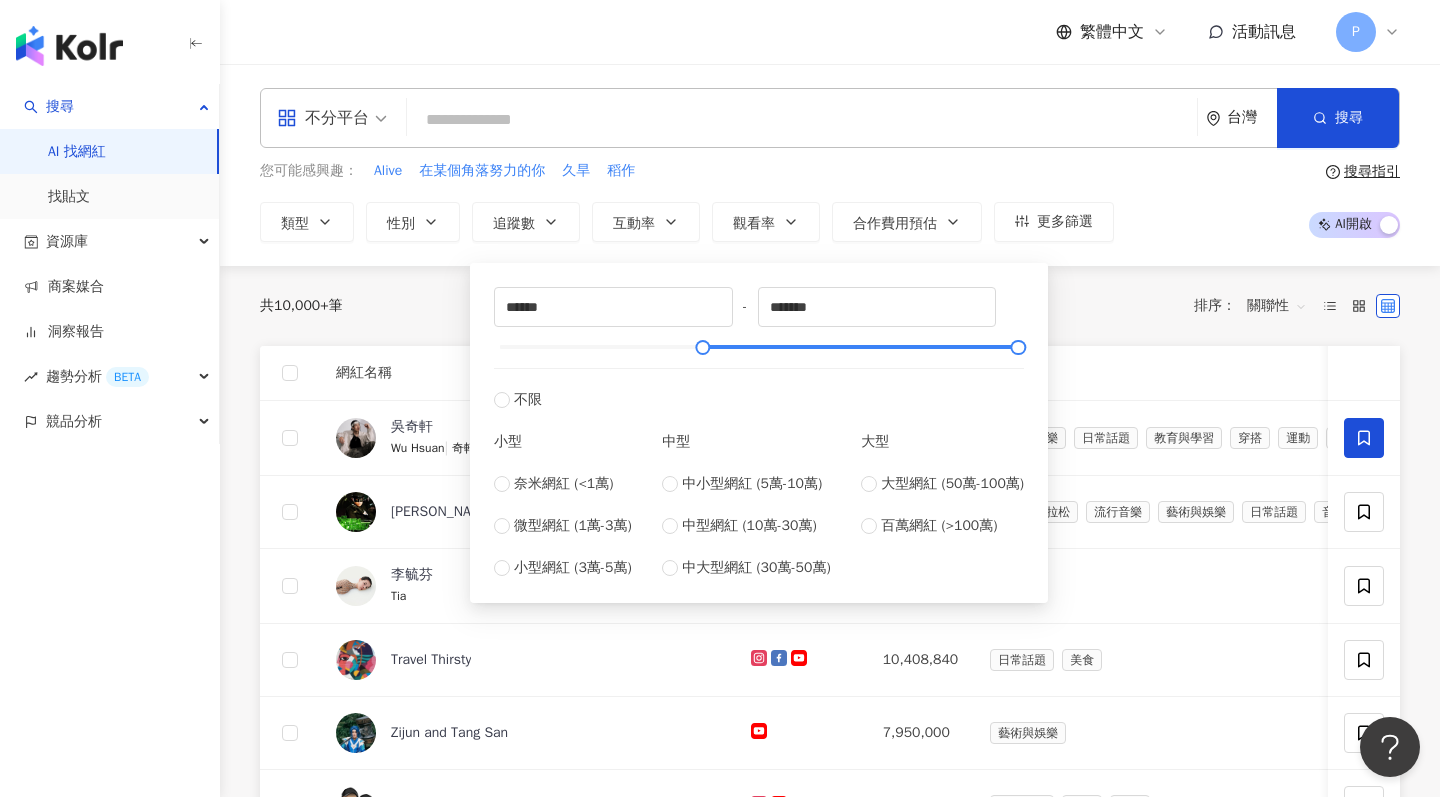 click on "您可能感興趣： Alive  在某個角落努力的你  久旱  稻作  類型 性別 追蹤數 互動率 觀看率 合作費用預估  更多篩選 ******  -  ******* 不限 小型 奈米網紅 (<1萬) 微型網紅 (1萬-3萬) 小型網紅 (3萬-5萬) 中型 中小型網紅 (5萬-10萬) 中型網紅 (10萬-30萬) 中大型網紅 (30萬-50萬) 大型 大型網紅 (50萬-100萬) 百萬網紅 (>100萬) 搜尋指引 AI  開啟 AI  關閉" at bounding box center (830, 201) 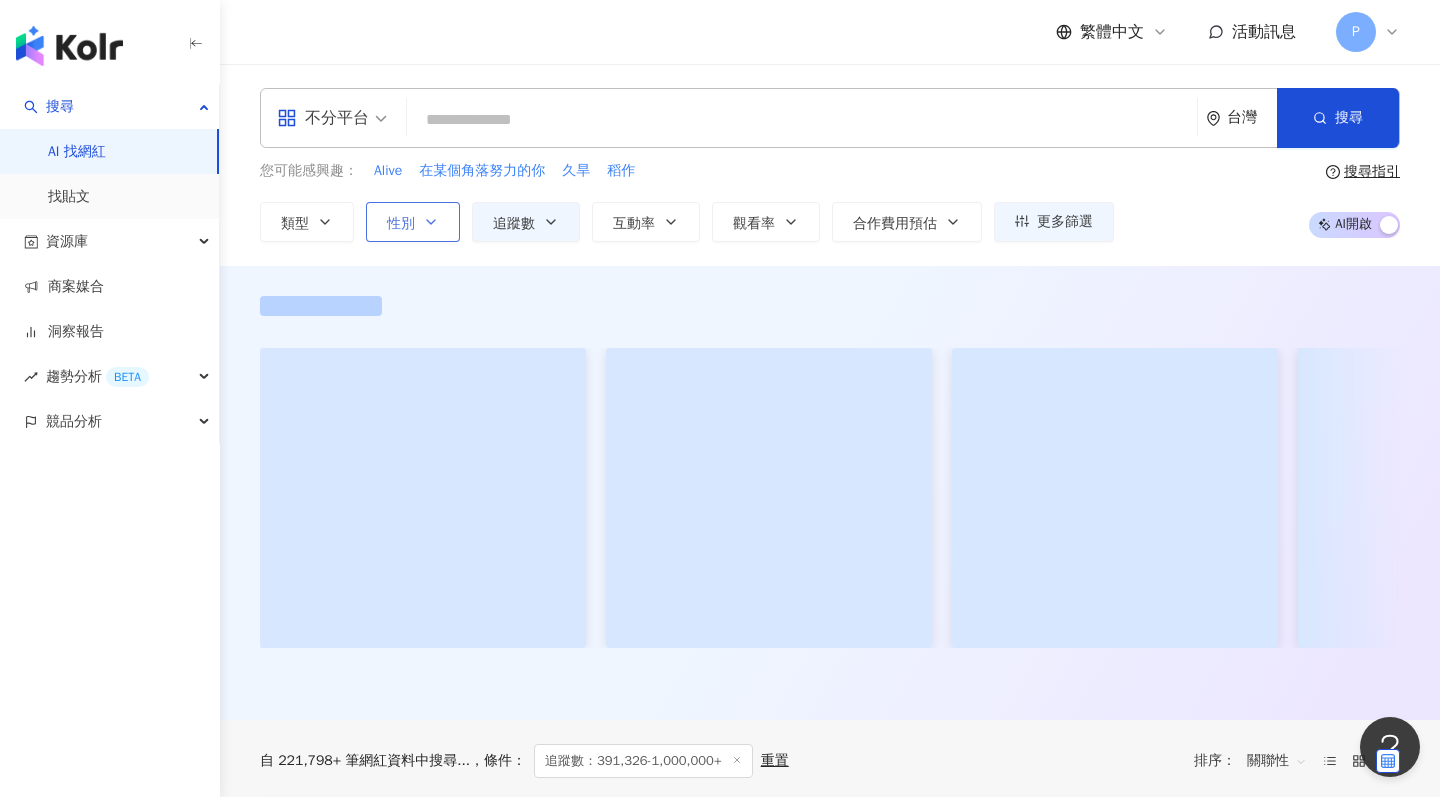 click 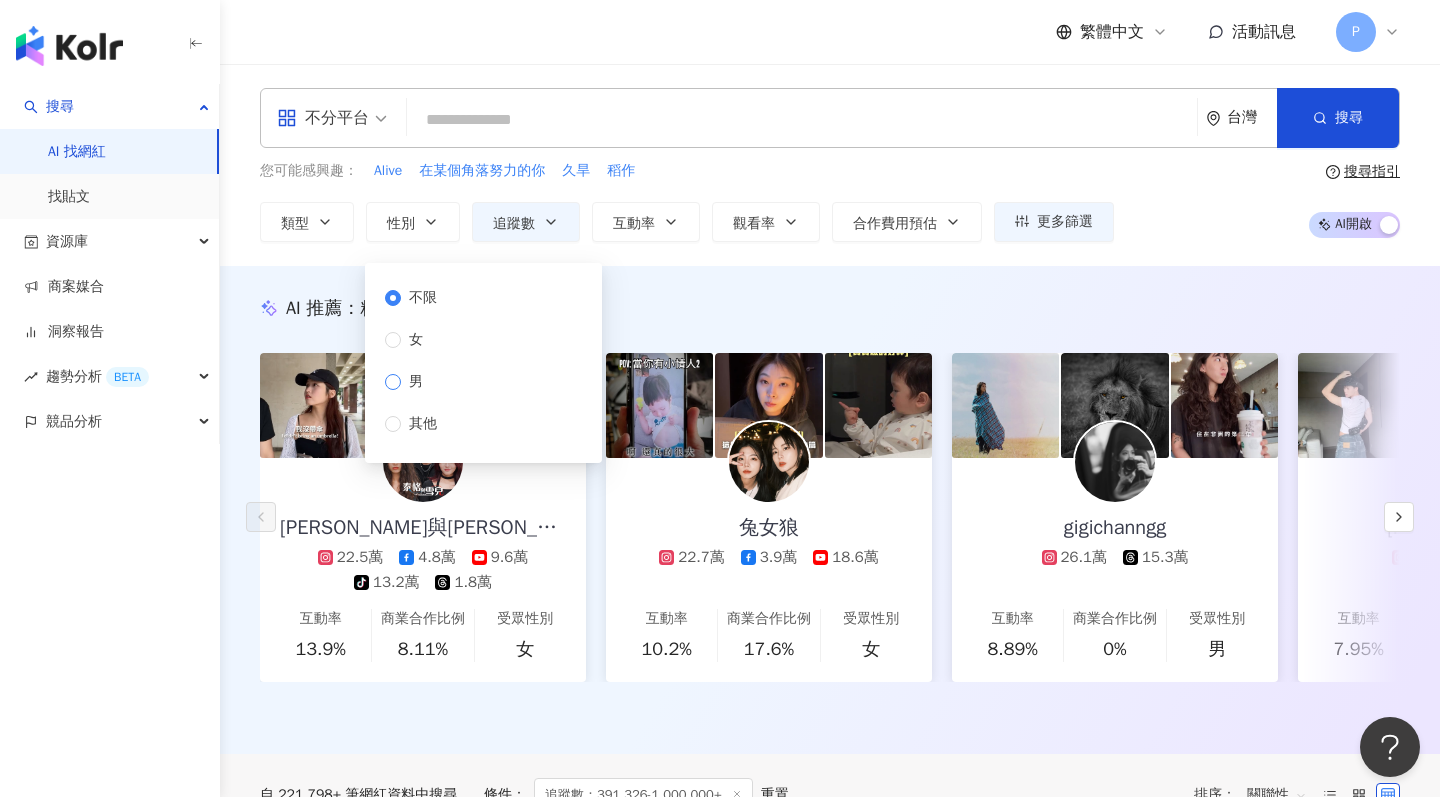 click on "男" at bounding box center (415, 382) 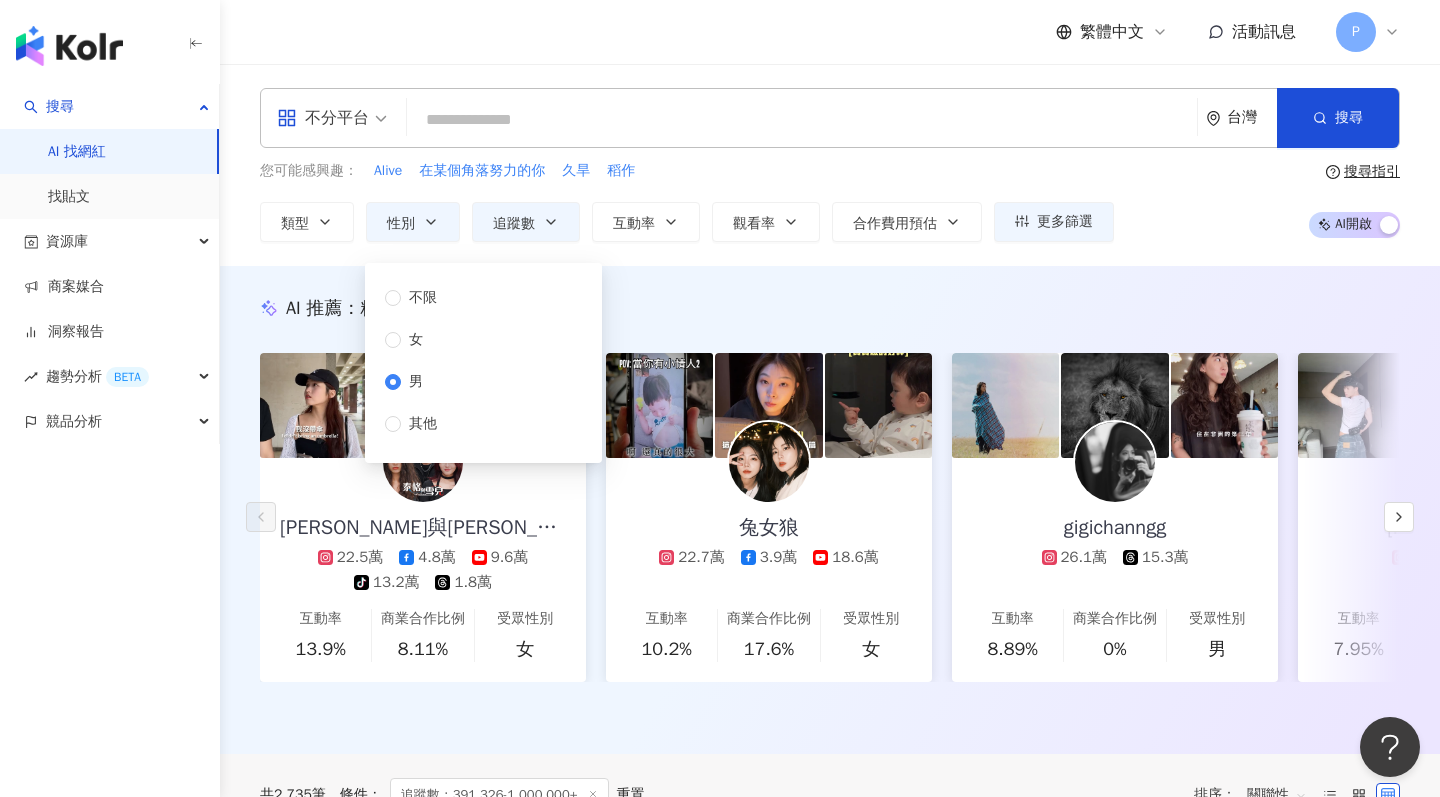 click on "您可能感興趣： Alive  在某個角落努力的你  久旱  稻作  類型 性別 追蹤數 互動率 觀看率 合作費用預估  更多篩選 ******  -  ******* 不限 小型 奈米網紅 (<1萬) 微型網紅 (1萬-3萬) 小型網紅 (3萬-5萬) 中型 中小型網紅 (5萬-10萬) 中型網紅 (10萬-30萬) 中大型網紅 (30萬-50萬) 大型 大型網紅 (50萬-100萬) 百萬網紅 (>100萬) 不限 女 男 其他" at bounding box center (687, 201) 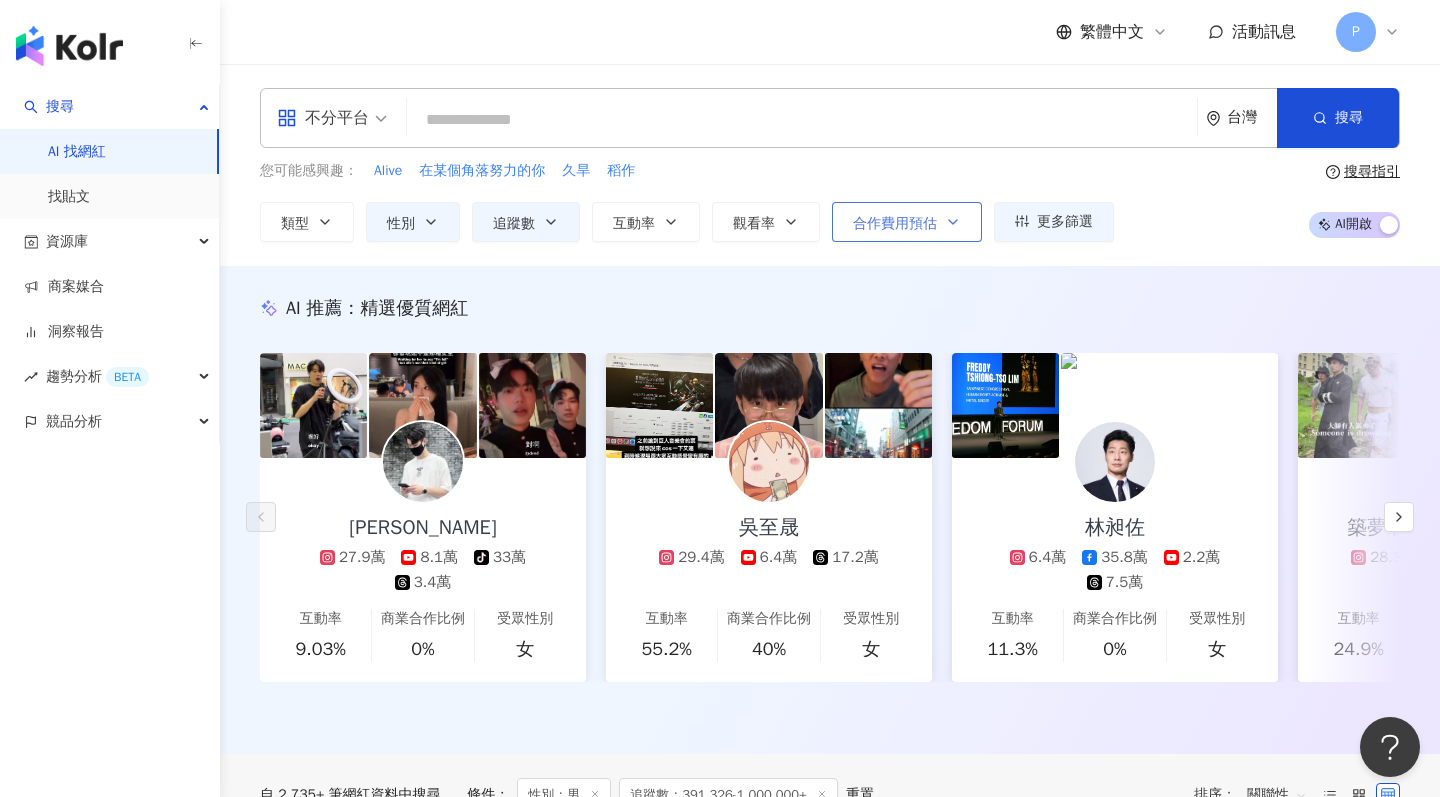 click on "合作費用預估" at bounding box center [895, 224] 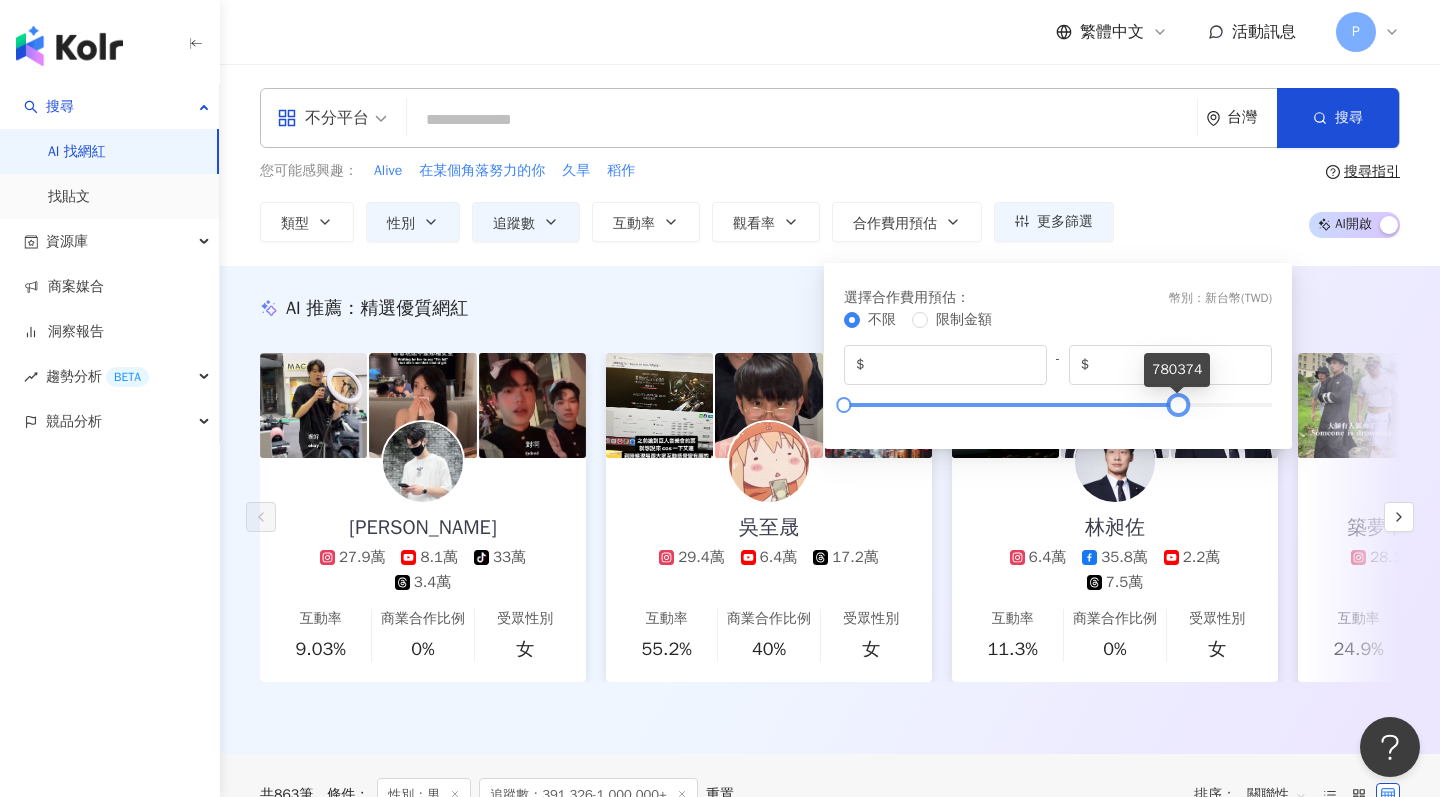 type on "******" 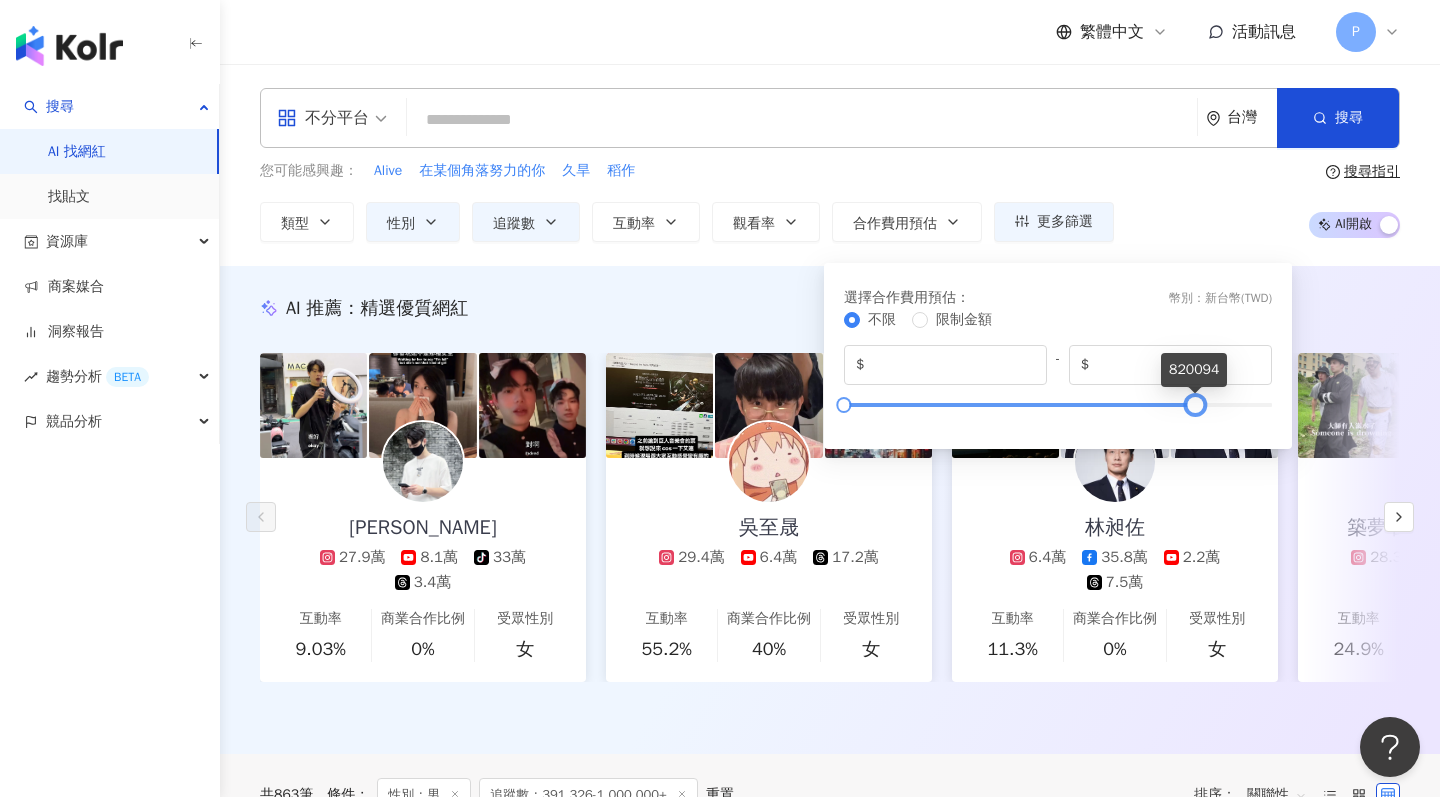 drag, startPoint x: 1269, startPoint y: 400, endPoint x: 1192, endPoint y: 404, distance: 77.10383 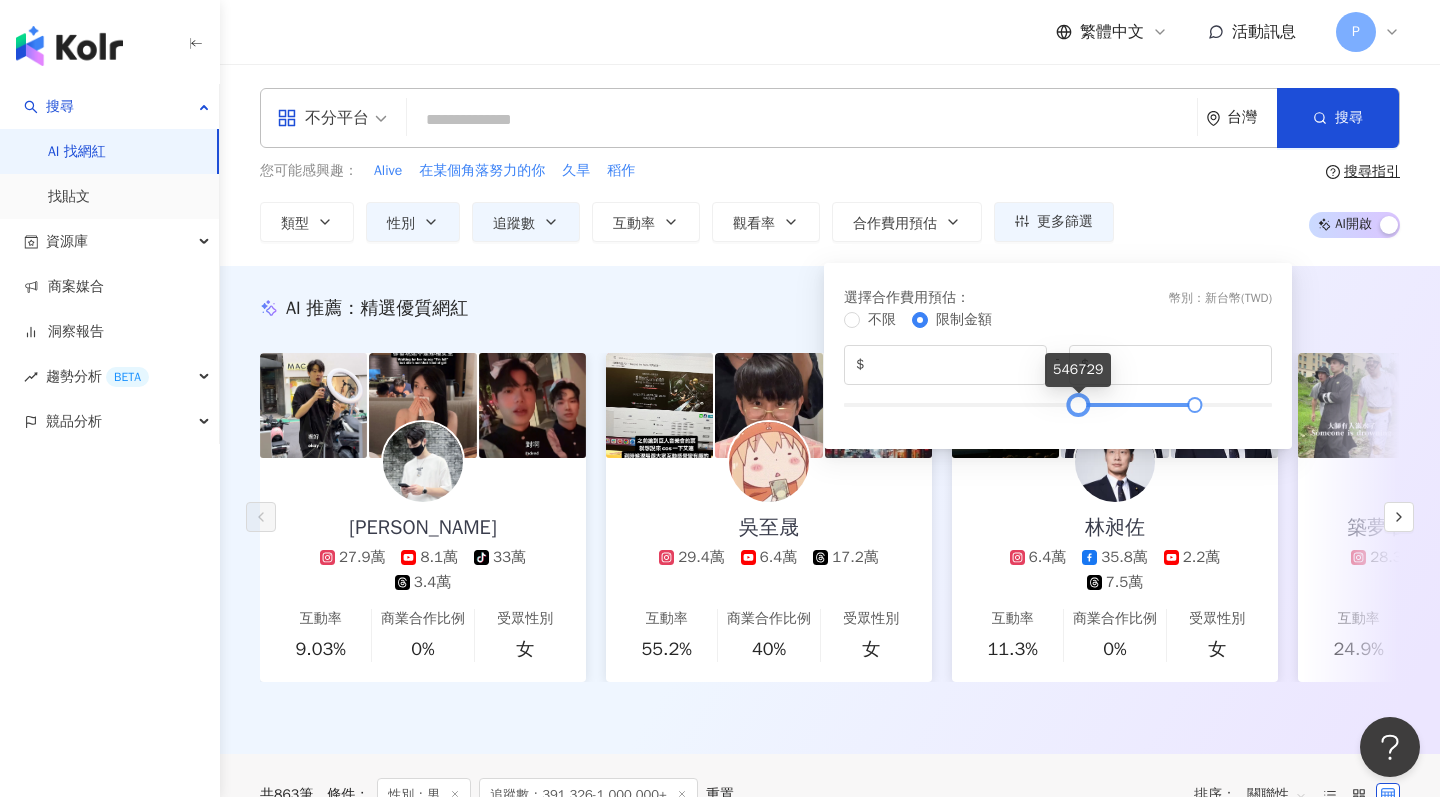 type on "******" 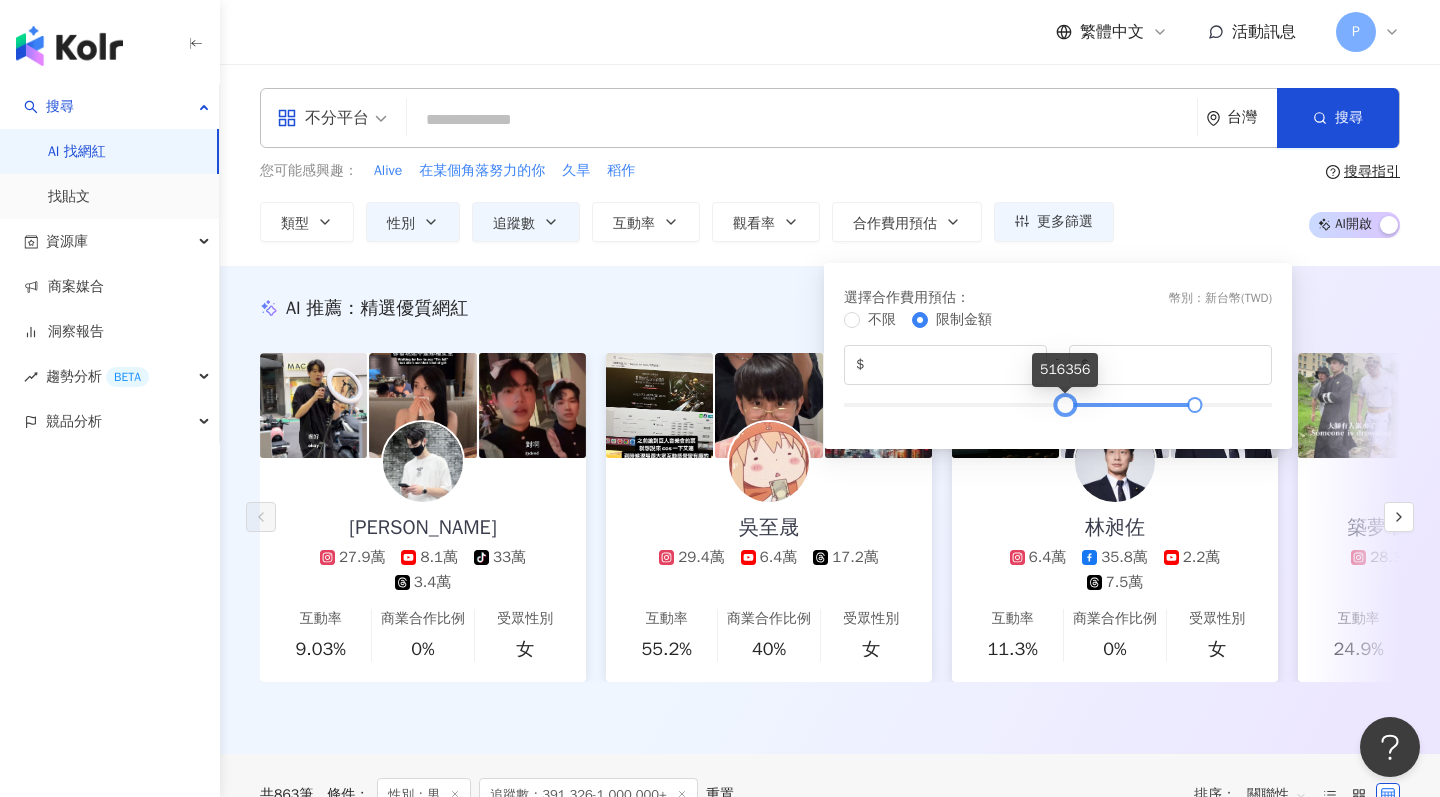 drag, startPoint x: 849, startPoint y: 405, endPoint x: 1068, endPoint y: 411, distance: 219.08218 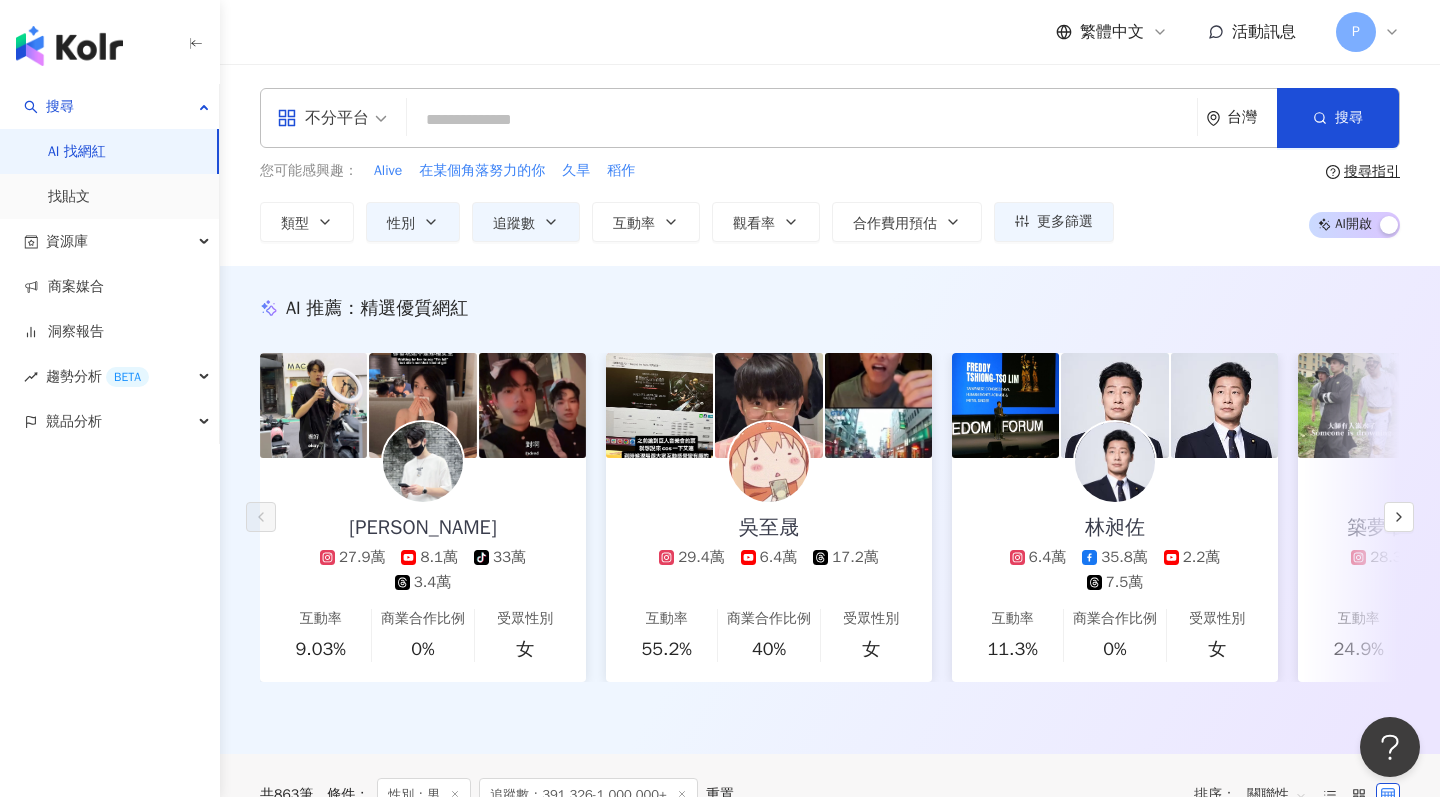 click on "不分平台 台灣 搜尋 您可能感興趣： Alive  在某個角落努力的你  久旱  稻作  類型 性別 追蹤數 互動率 觀看率 合作費用預估  更多篩選 ******  -  ******* 不限 小型 奈米網紅 (<1萬) 微型網紅 (1萬-3萬) 小型網紅 (3萬-5萬) 中型 中小型網紅 (5萬-10萬) 中型網紅 (10萬-30萬) 中大型網紅 (30萬-50萬) 大型 大型網紅 (50萬-100萬) 百萬網紅 (>100萬) 不限 女 男 其他 選擇合作費用預估  ： 幣別 ： 新台幣 ( TWD ) 不限 限制金額 $ ******  -  $ ****** 搜尋指引 AI  開啟 AI  關閉" at bounding box center (830, 165) 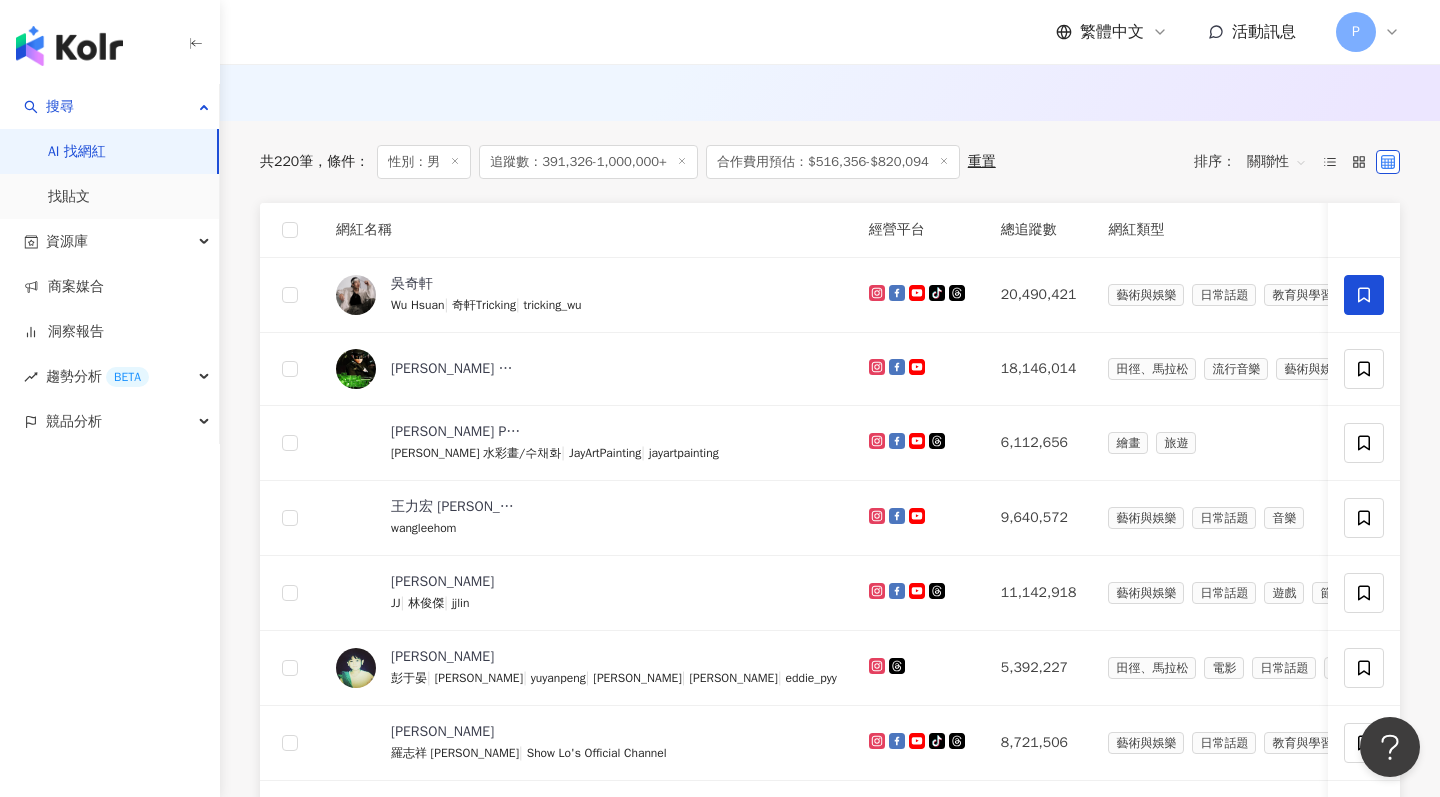 scroll, scrollTop: 572, scrollLeft: 0, axis: vertical 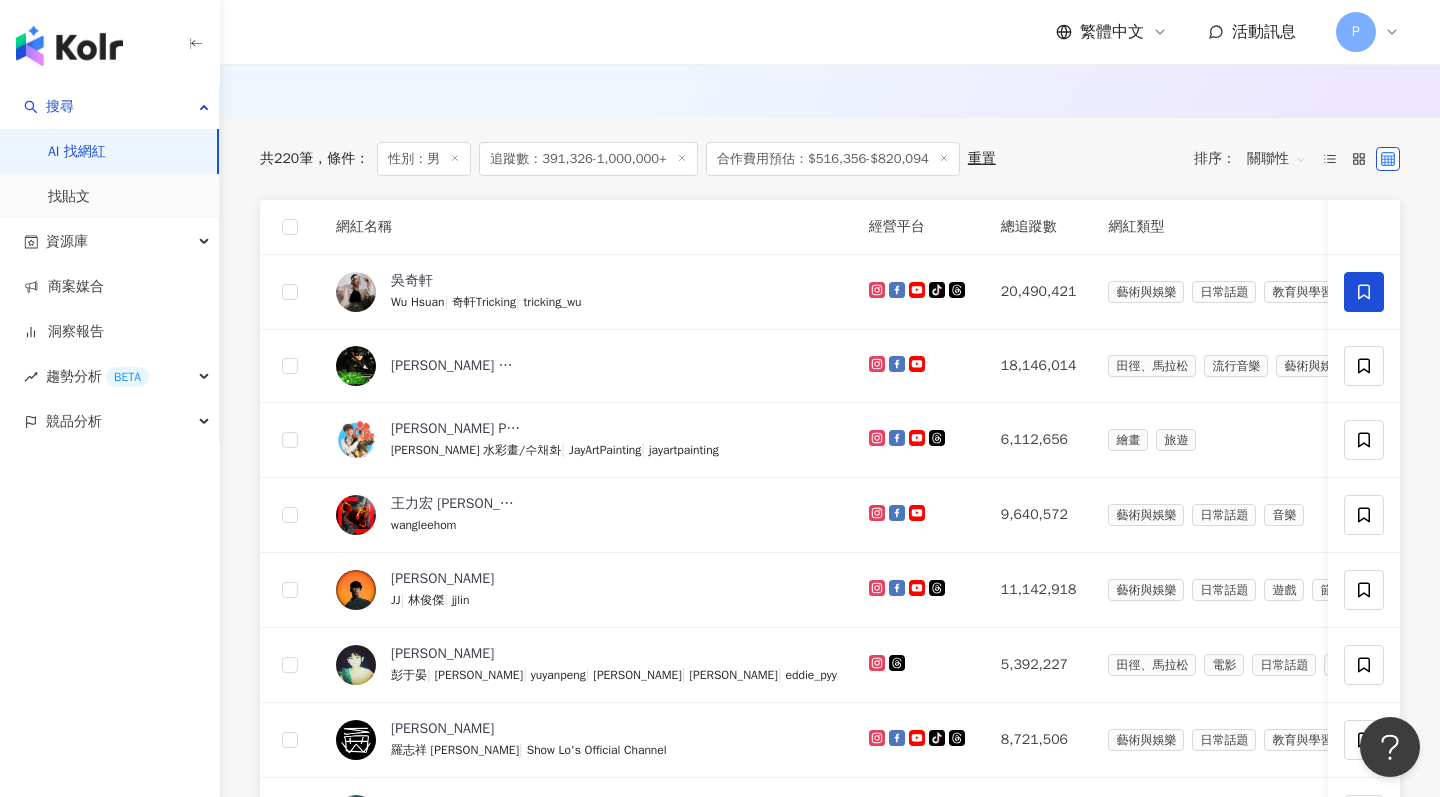 click on "追蹤數：391,326-1,000,000+" at bounding box center [588, 159] 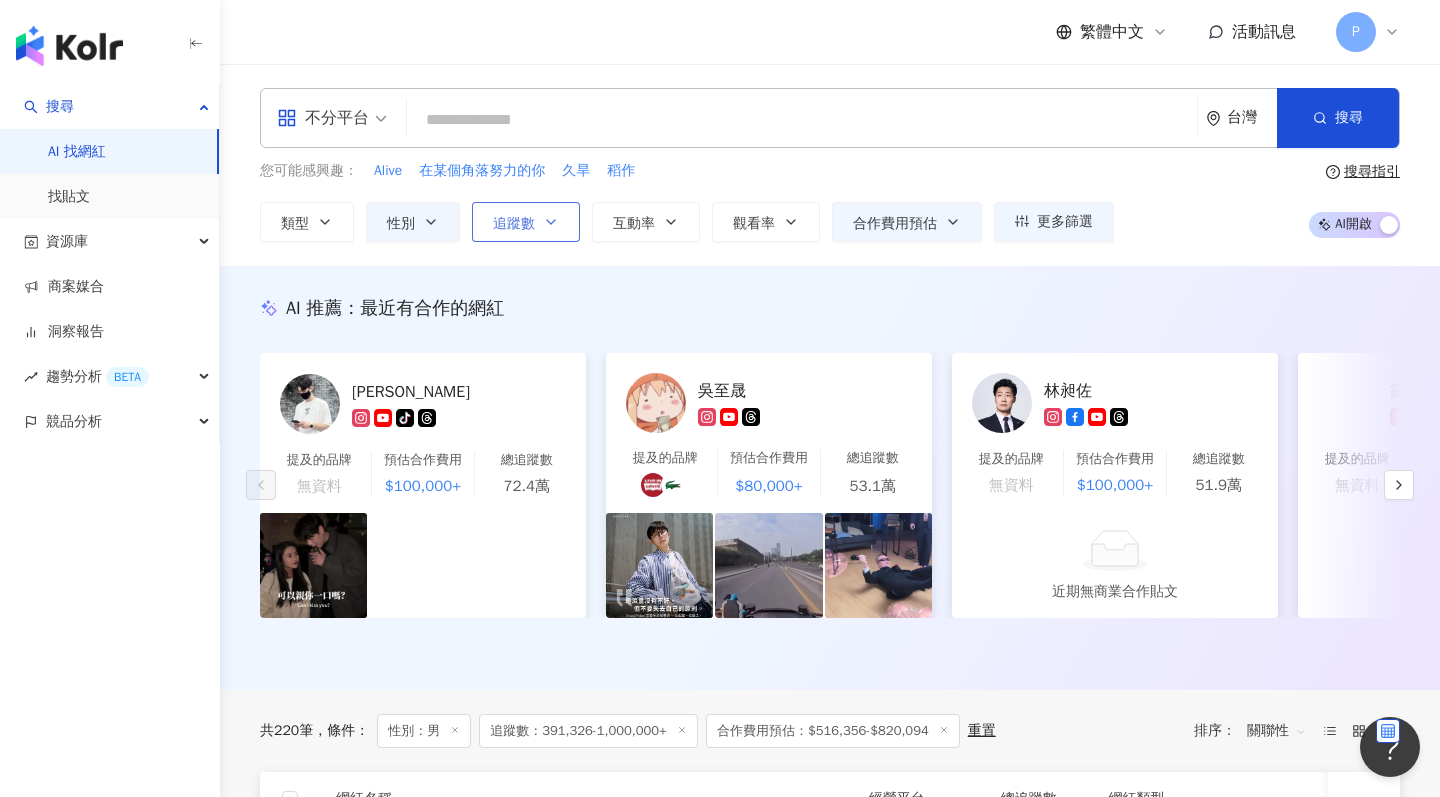 scroll, scrollTop: 0, scrollLeft: 0, axis: both 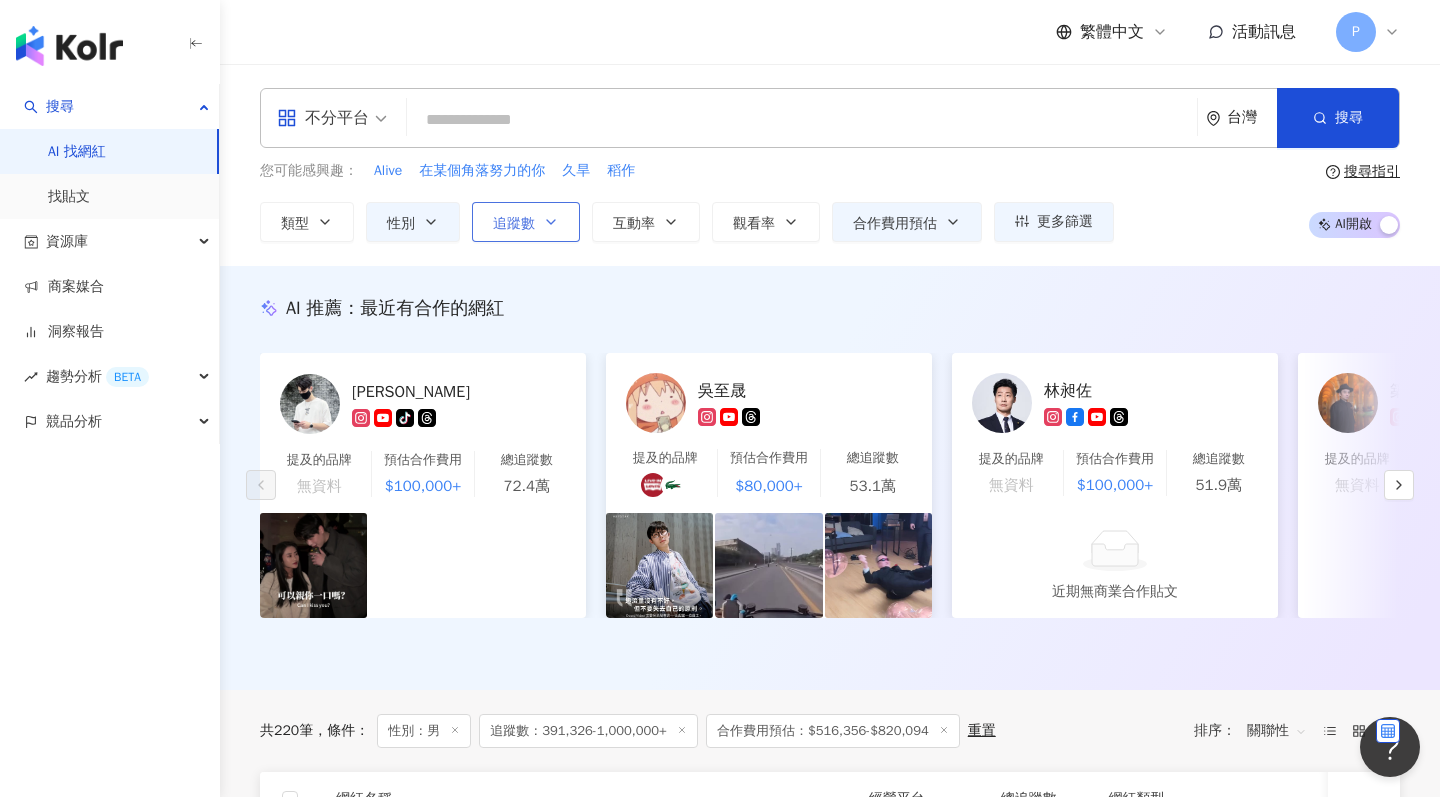 click on "追蹤數" at bounding box center [514, 224] 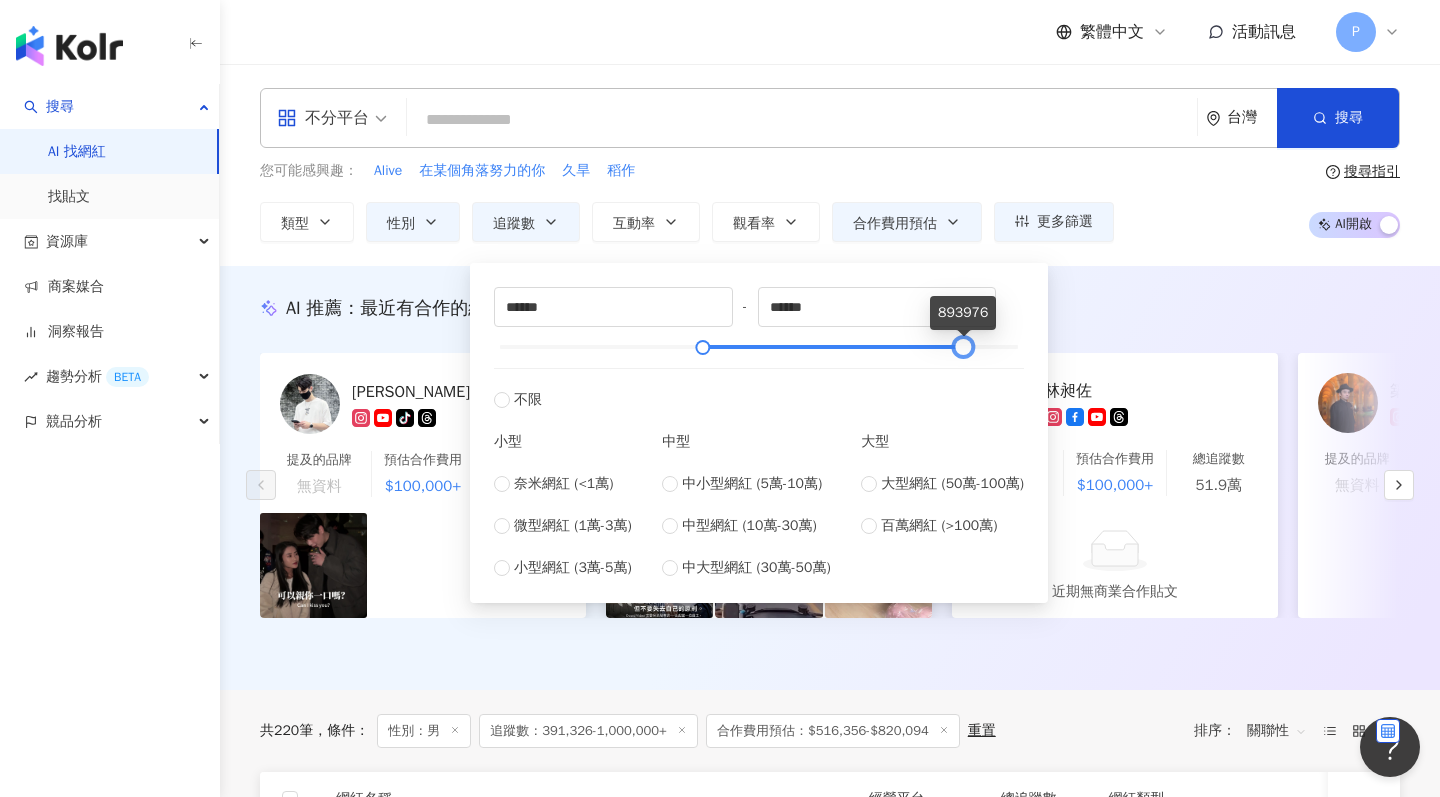 drag, startPoint x: 1013, startPoint y: 354, endPoint x: 958, endPoint y: 354, distance: 55 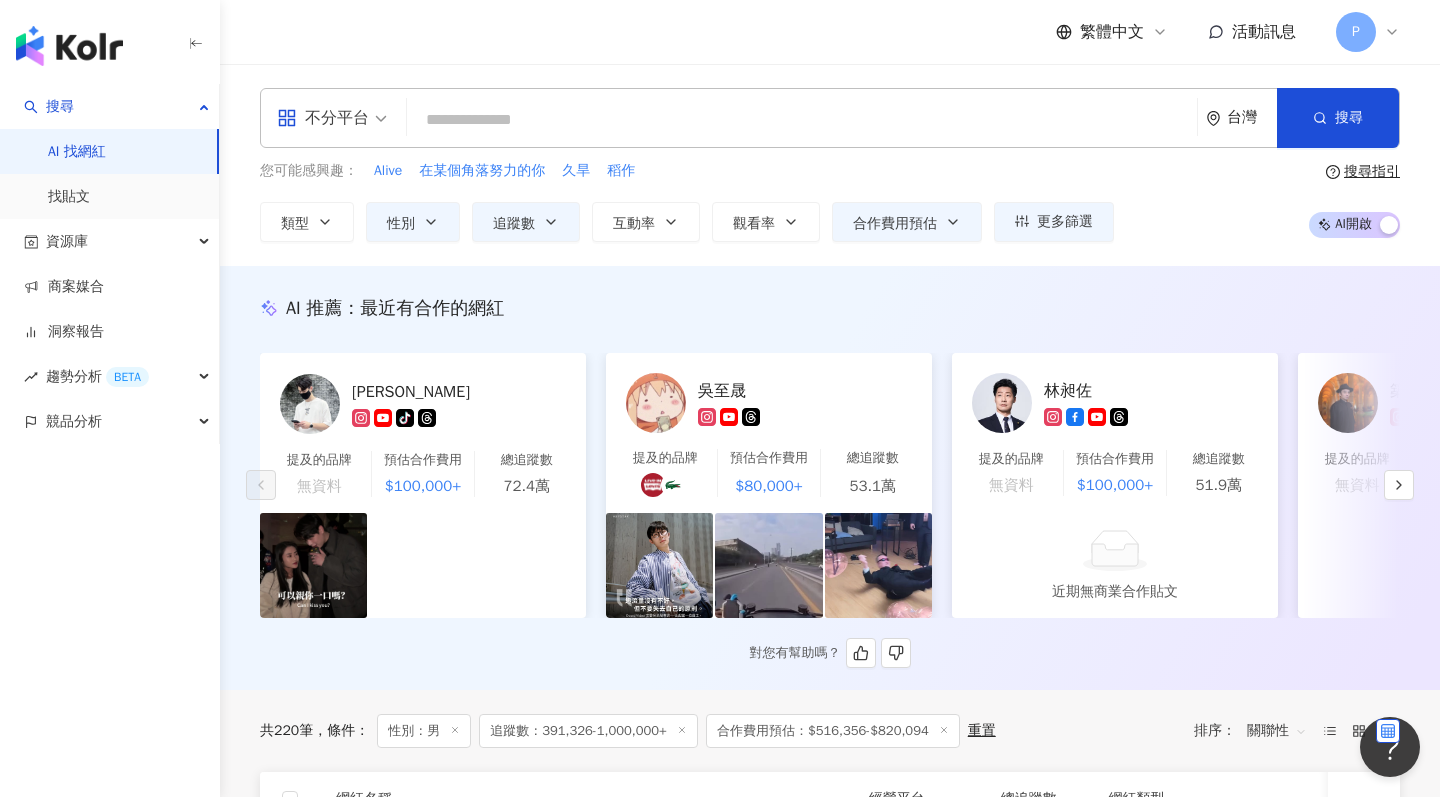 click on "AI 推薦 ： 最近有合作的網紅 Mike tiktok-icon 提及的品牌 無資料 預估合作費用 $100,000+ 總追蹤數 72.4萬 吳至晟 提及的品牌 預估合作費用 $80,000+ 總追蹤數 53.1萬 林昶佐 提及的品牌 無資料 預估合作費用 $100,000+ 總追蹤數 51.9萬 近期無商業合作貼文 築夢者哈利 tiktok-icon 提及的品牌 無資料 預估合作費用 $160,000+ 總追蹤數 84.5萬 近期無商業合作貼文 滌綸木子李 tiktok-icon 提及的品牌 無資料 預估合作費用 $160,000+ 總追蹤數 90.7萬 Jasper Chuang 提及的品牌 無資料 預估合作費用 $160,000+ 總追蹤數 59.9萬 KIRE 提及的品牌 預估合作費用 $180,000+ 總追蹤數 81.4萬 阿丹 tiktok-icon 提及的品牌 無資料 預估合作費用 $100,000+ 總追蹤數 70.9萬 曹興誠 提及的品牌 無資料 預估合作費用 $180,000+ 總追蹤數 88.9萬 大伟又饿了 提及的品牌 無資料 預估合作費用 $200,000+ 總追蹤數 77.5萬 JIM 程建評 提及的品牌" at bounding box center (830, 482) 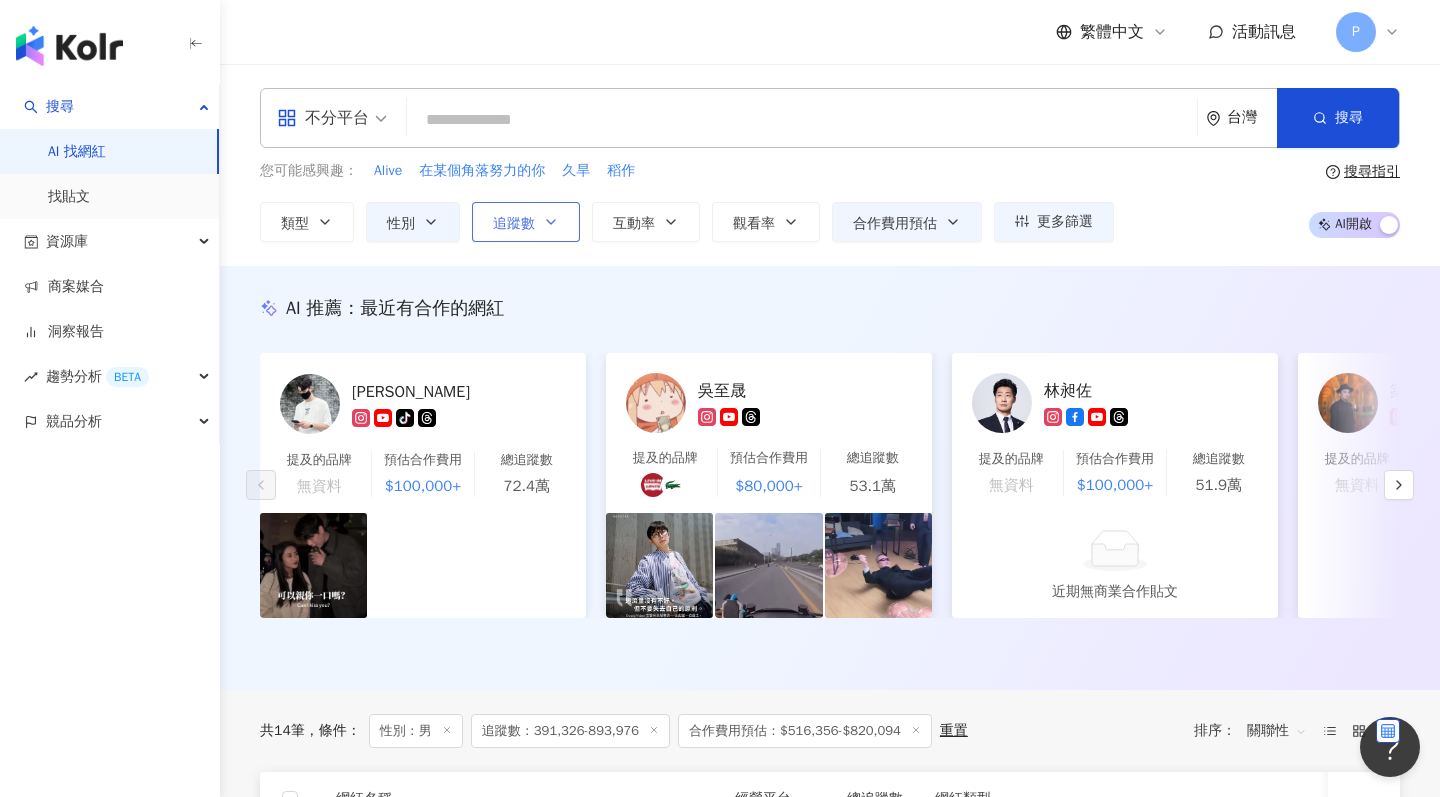 scroll, scrollTop: 0, scrollLeft: 0, axis: both 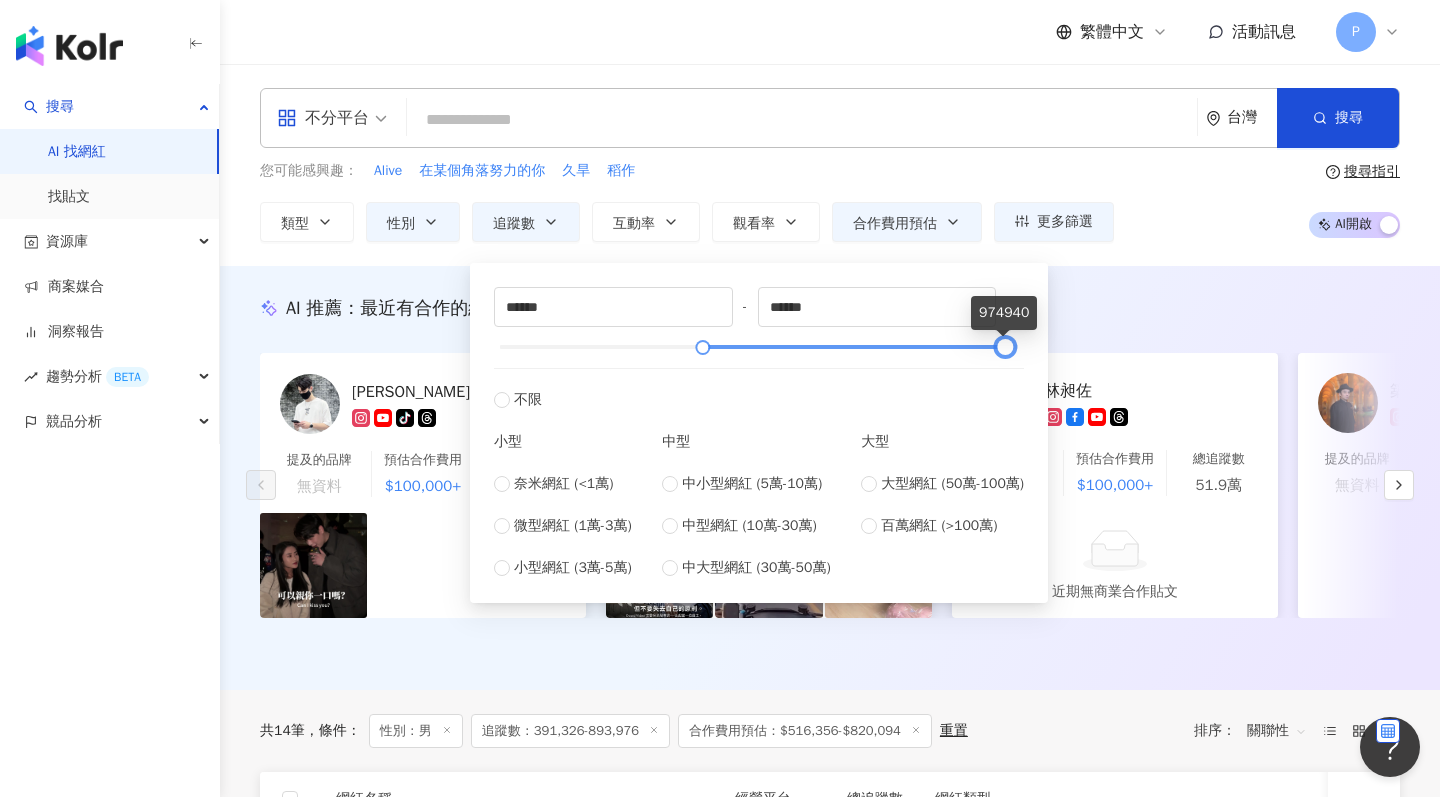 type on "******" 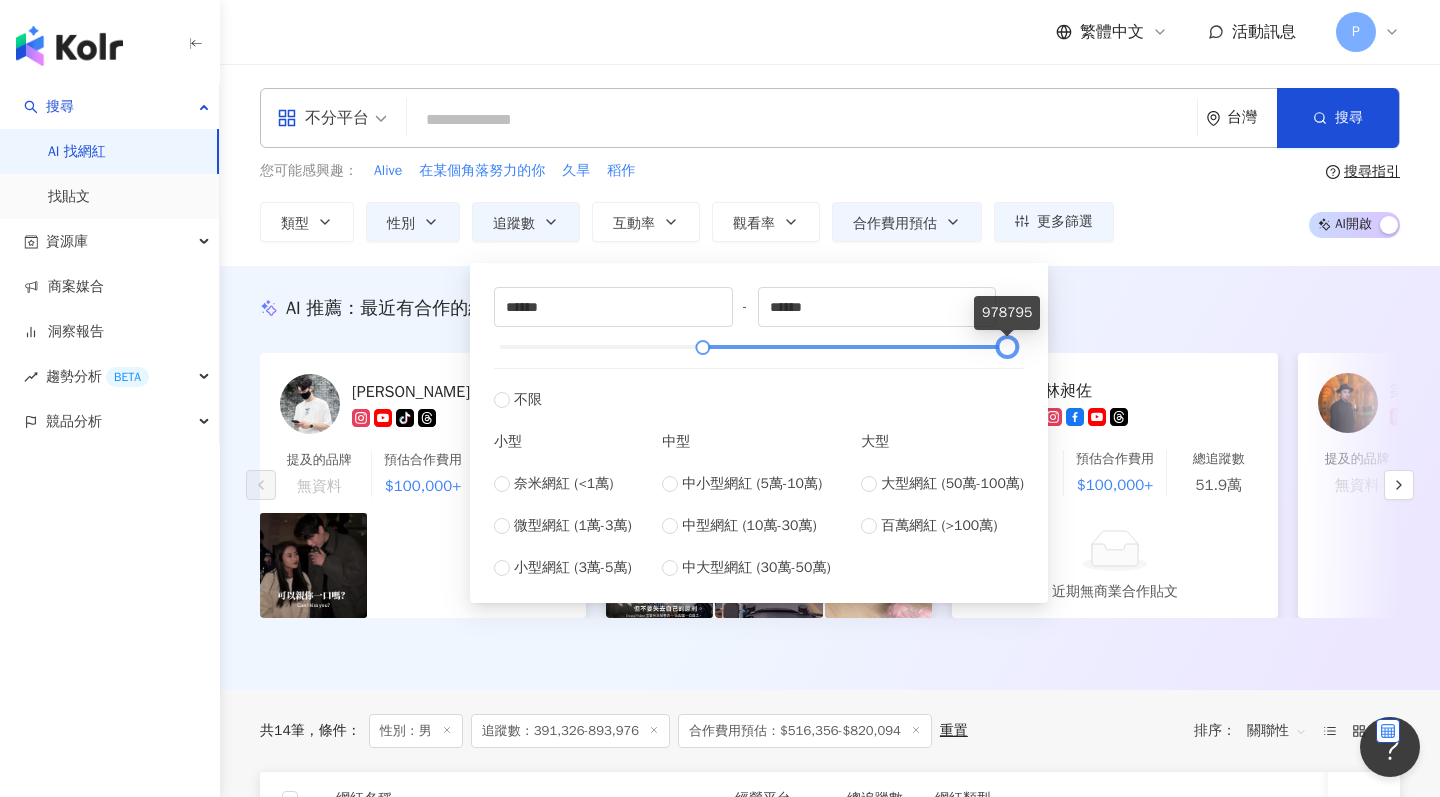 drag, startPoint x: 965, startPoint y: 347, endPoint x: 1007, endPoint y: 347, distance: 42 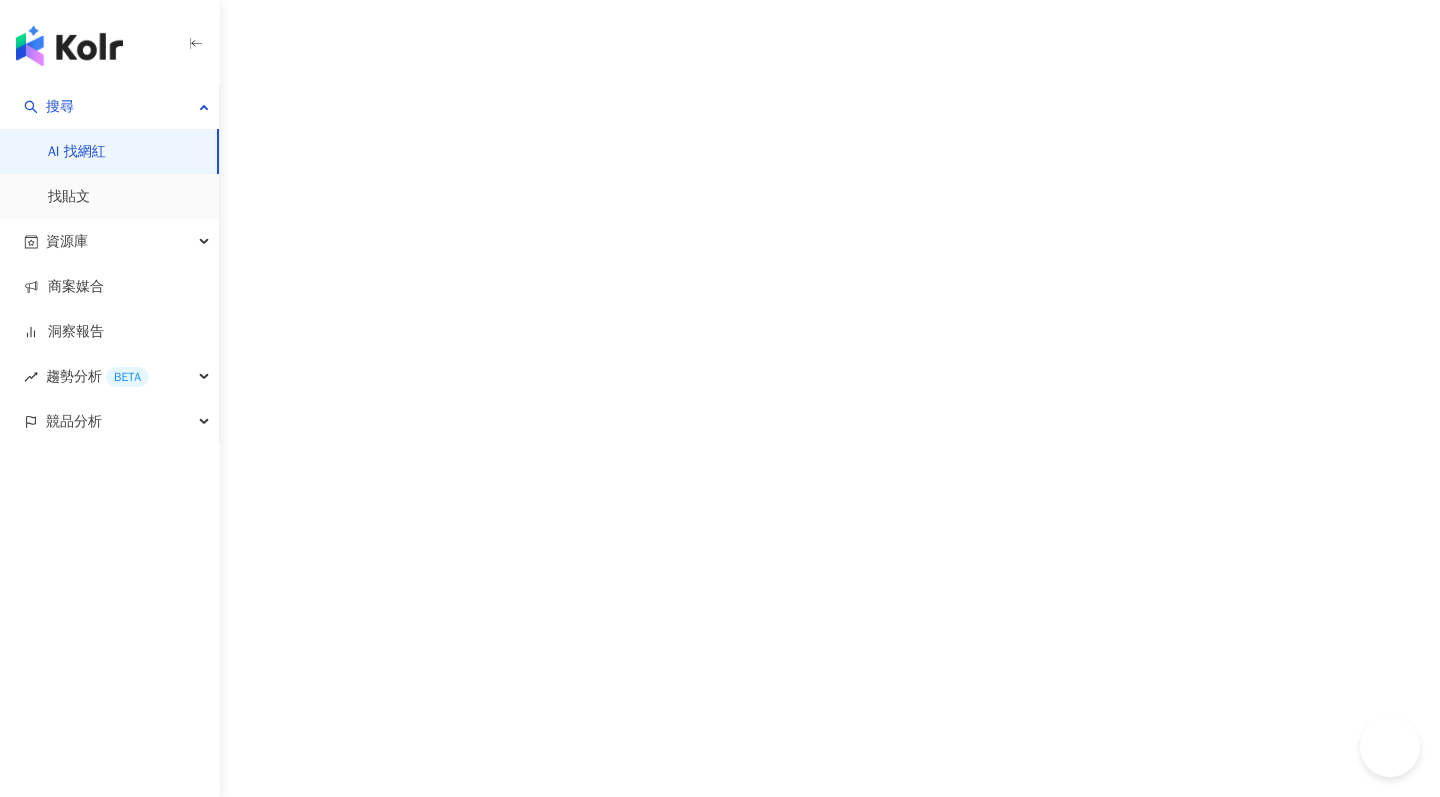 scroll, scrollTop: 0, scrollLeft: 0, axis: both 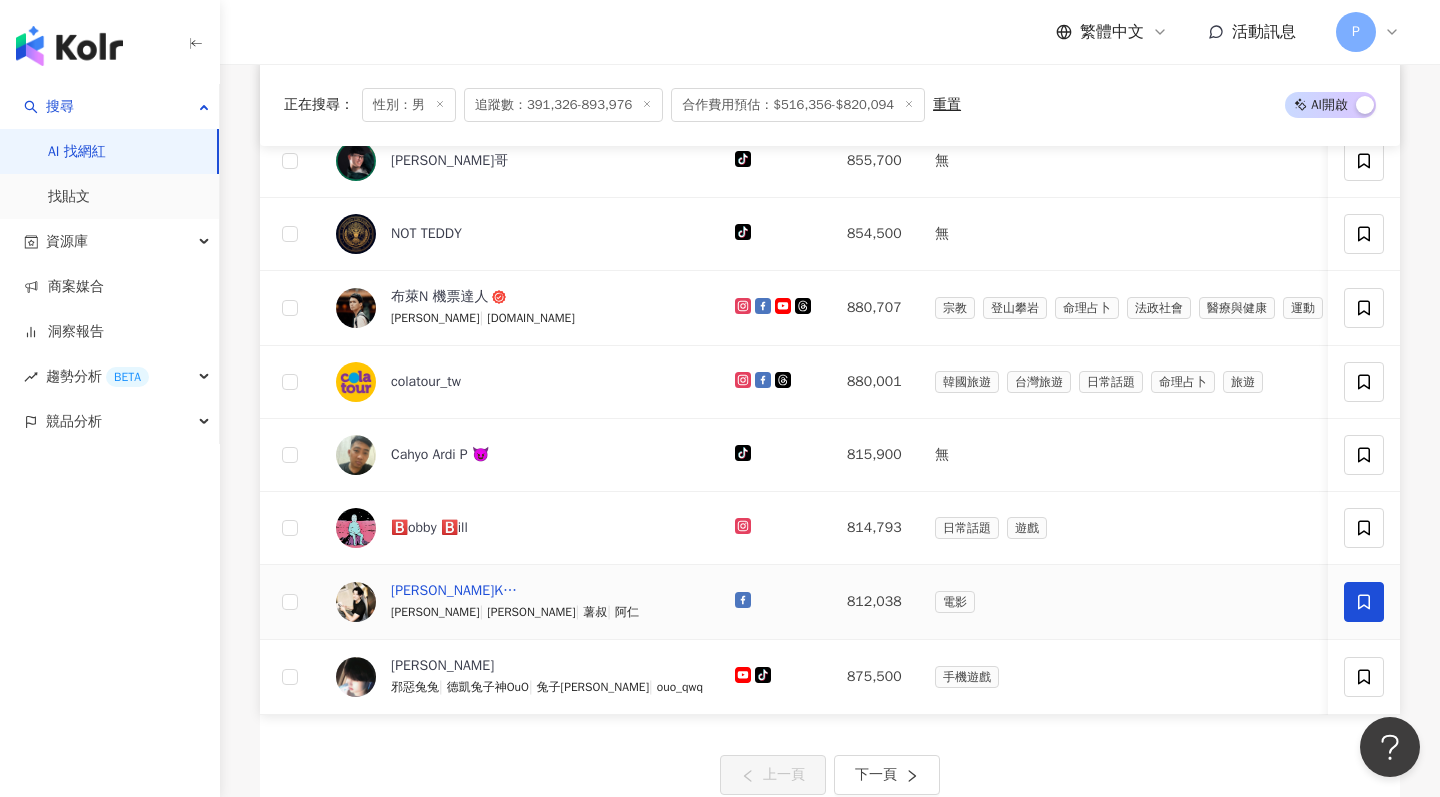 click on "[PERSON_NAME]Kang Ren [PERSON_NAME]" at bounding box center [456, 591] 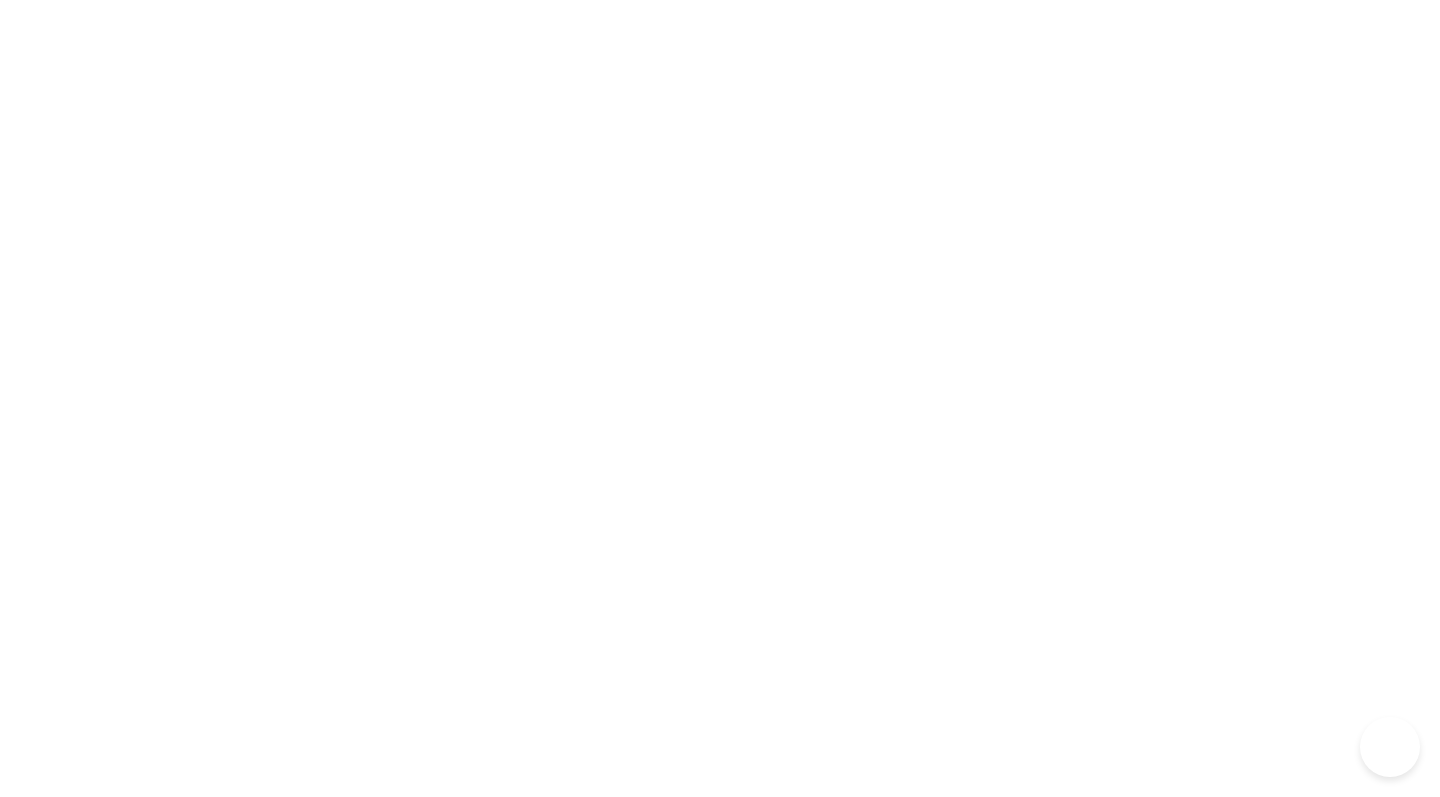 scroll, scrollTop: 0, scrollLeft: 0, axis: both 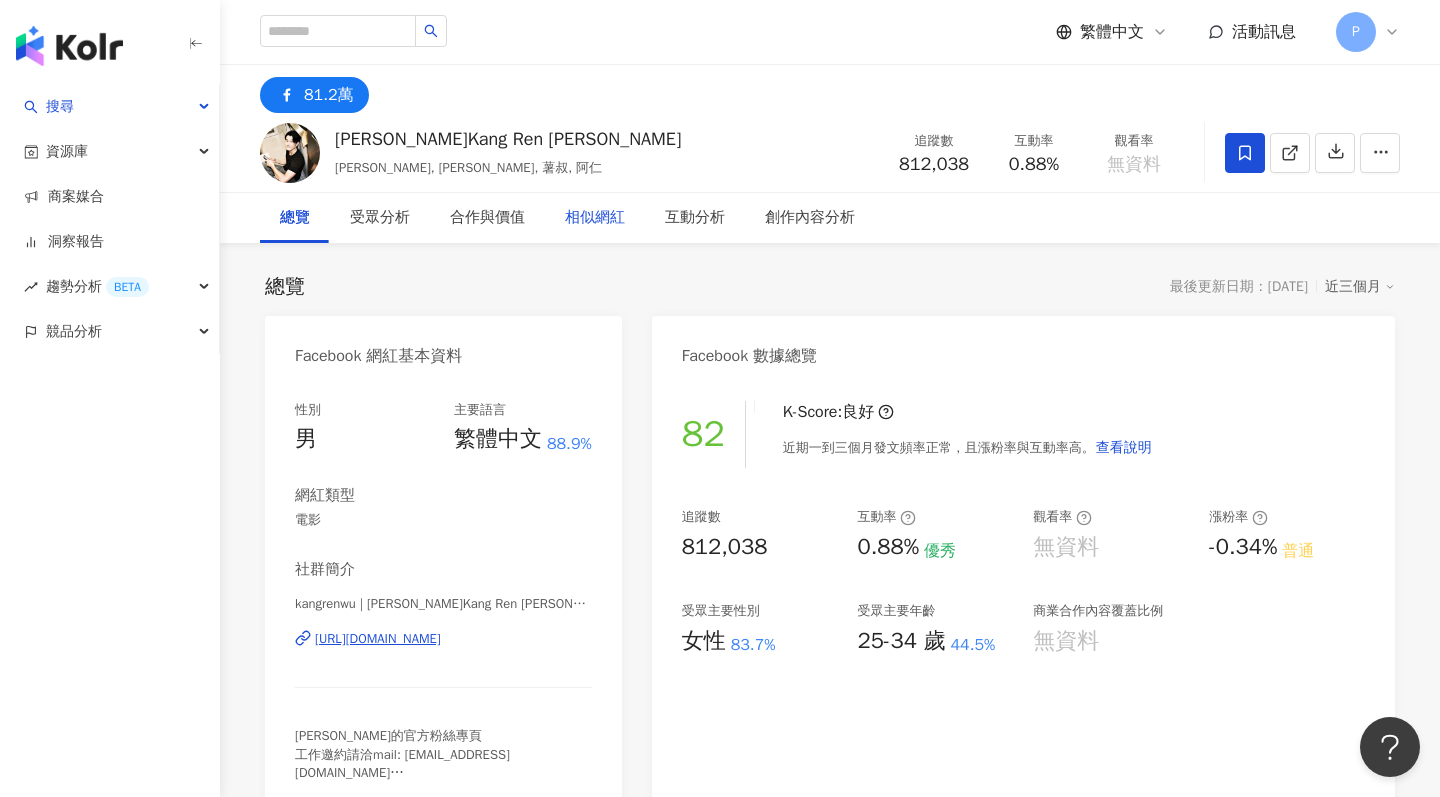 click on "相似網紅" at bounding box center [595, 218] 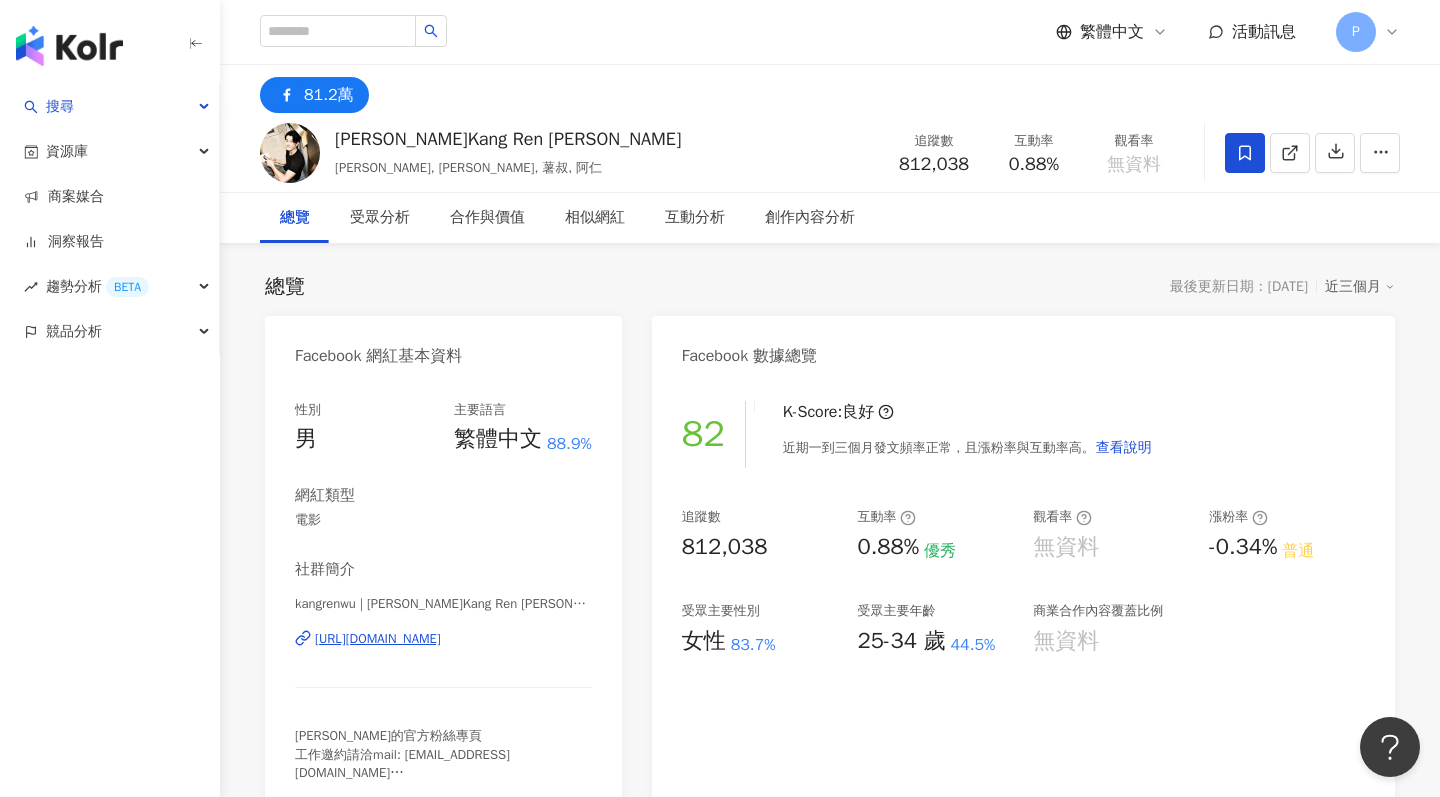 scroll, scrollTop: 0, scrollLeft: 0, axis: both 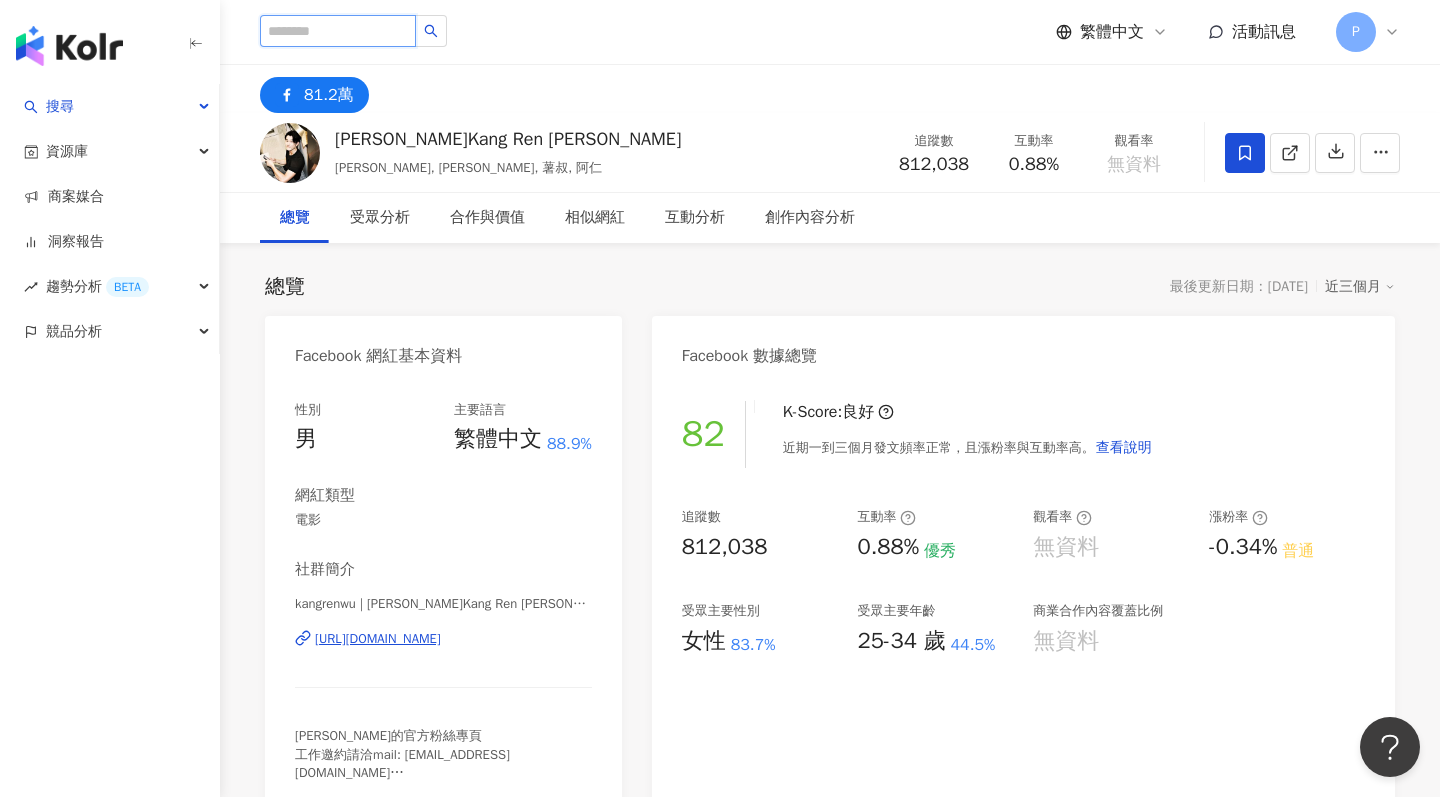 click at bounding box center [338, 31] 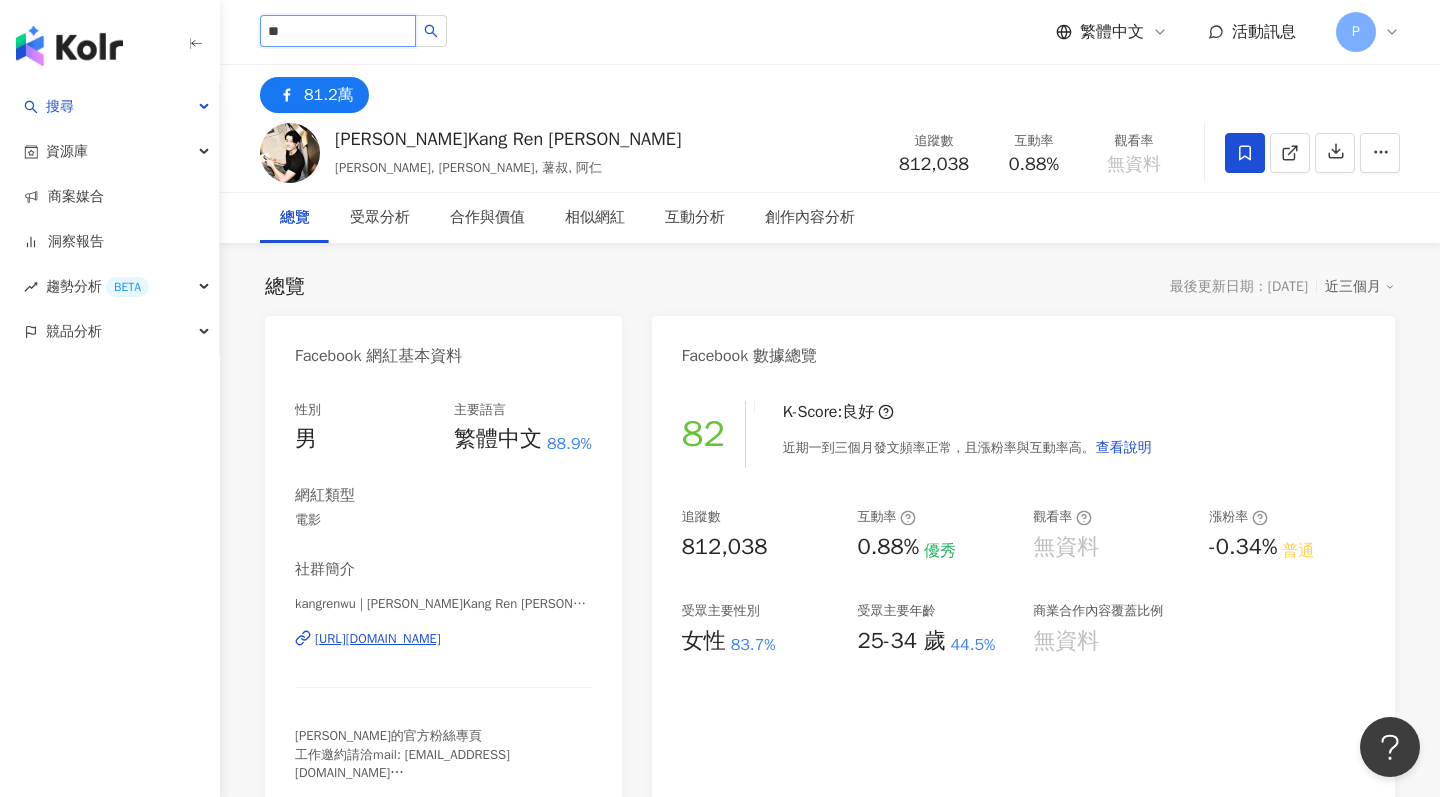 type on "*" 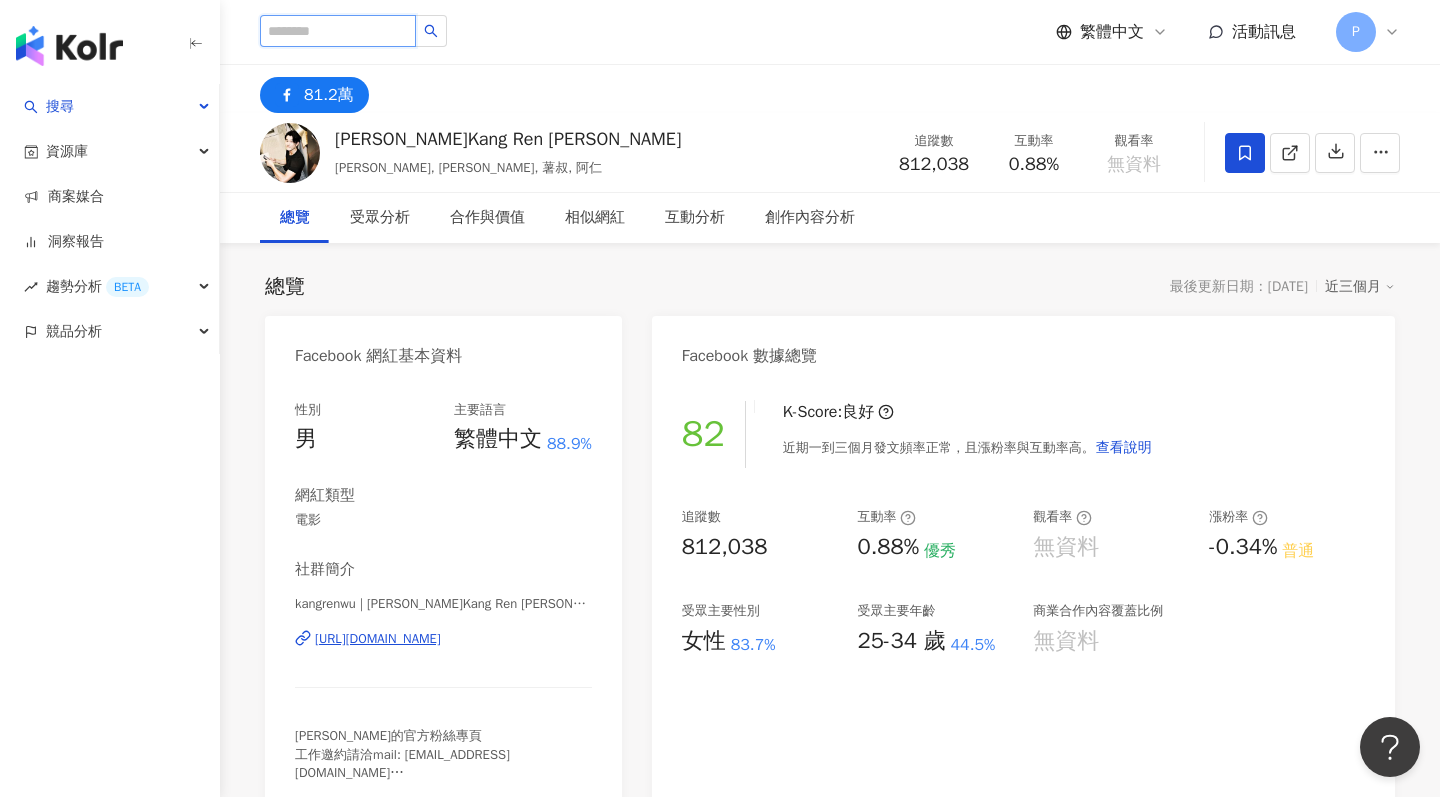 type on "*" 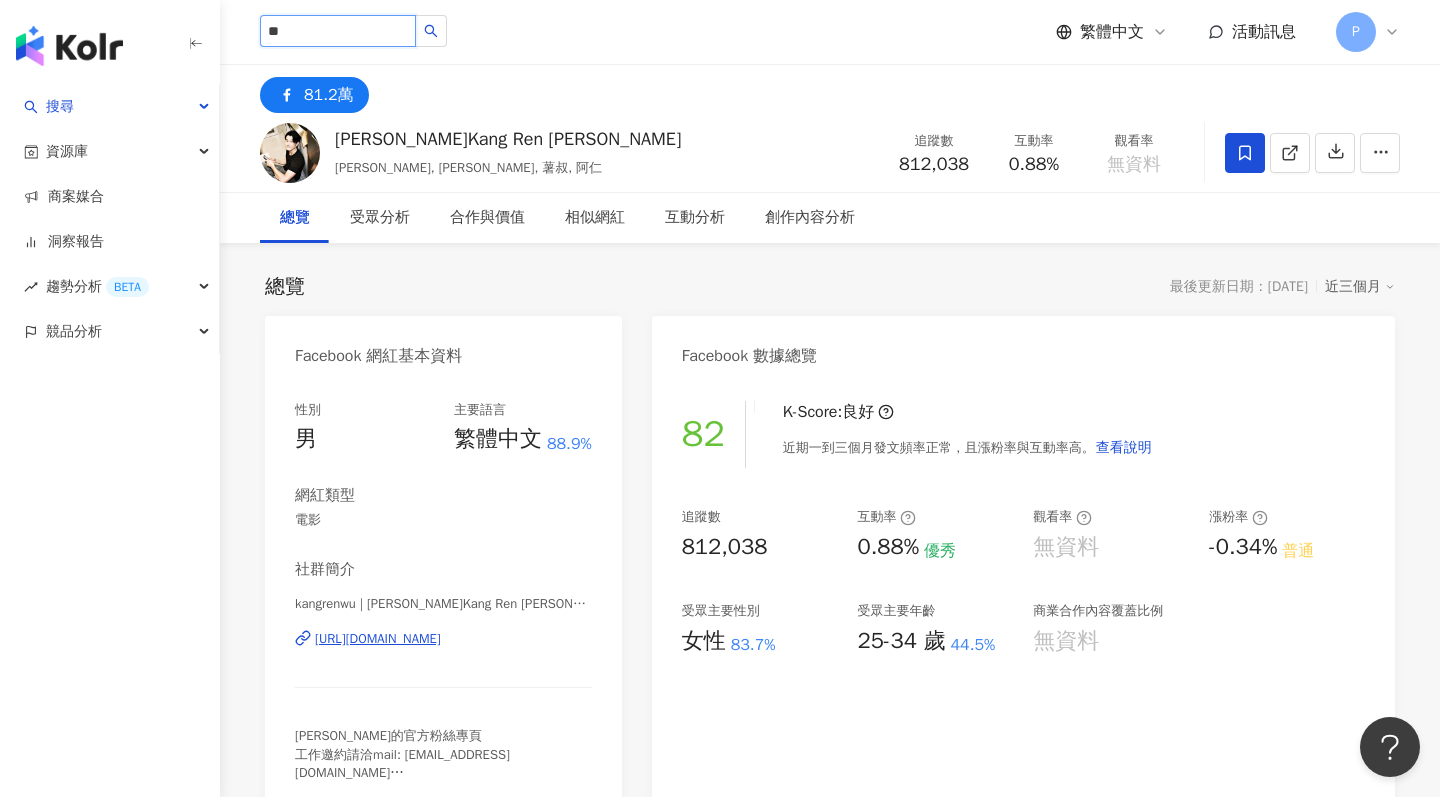 type on "*" 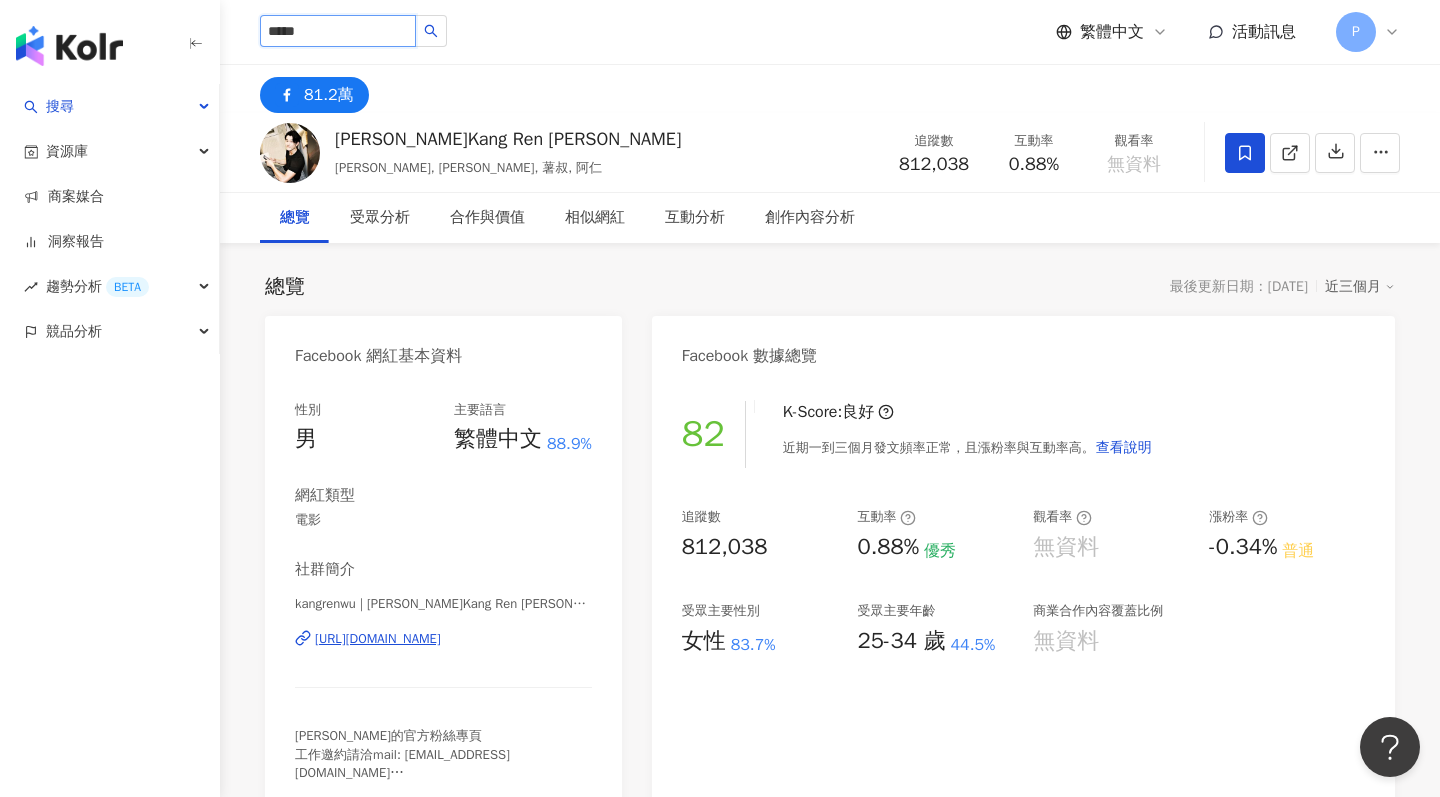type on "**" 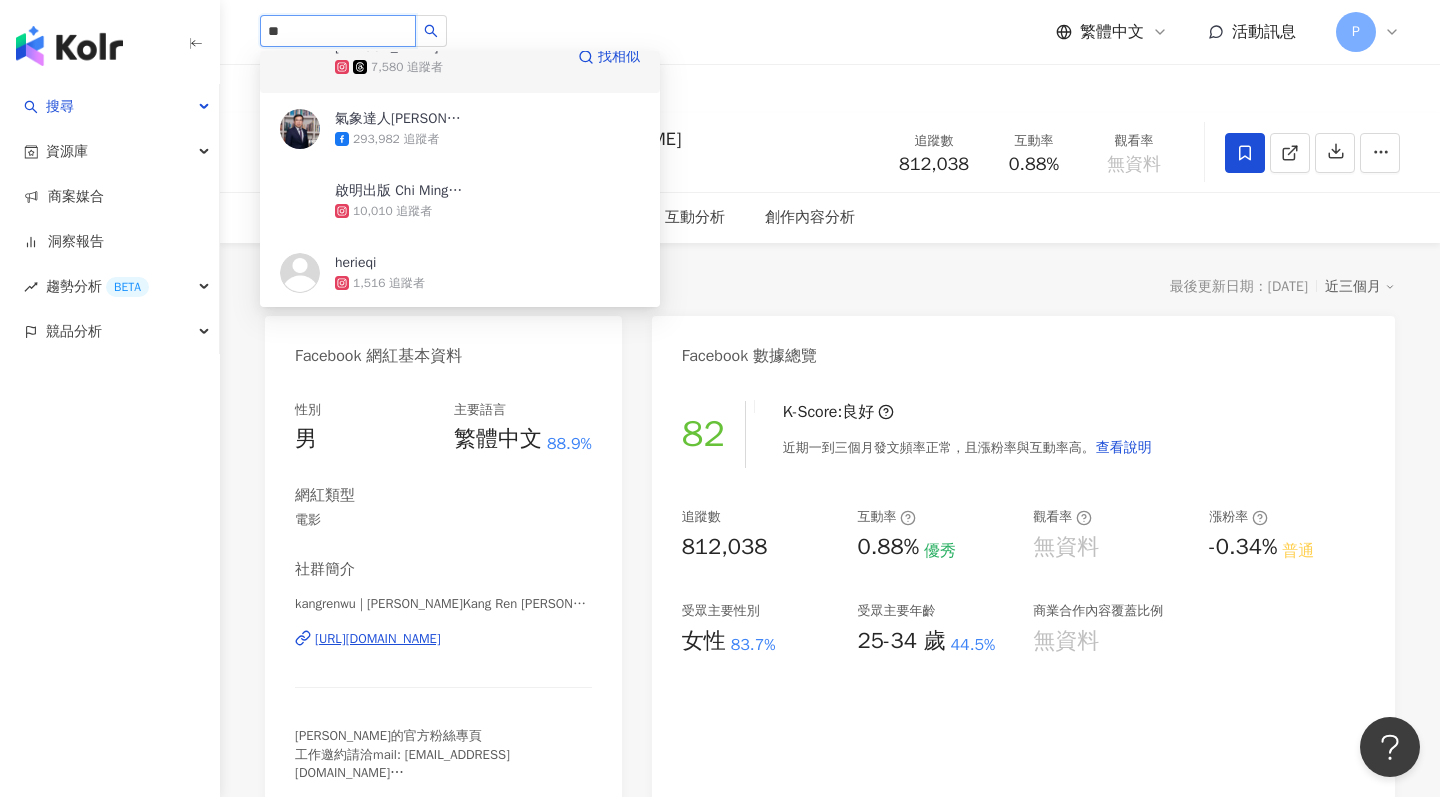 scroll, scrollTop: 32, scrollLeft: 0, axis: vertical 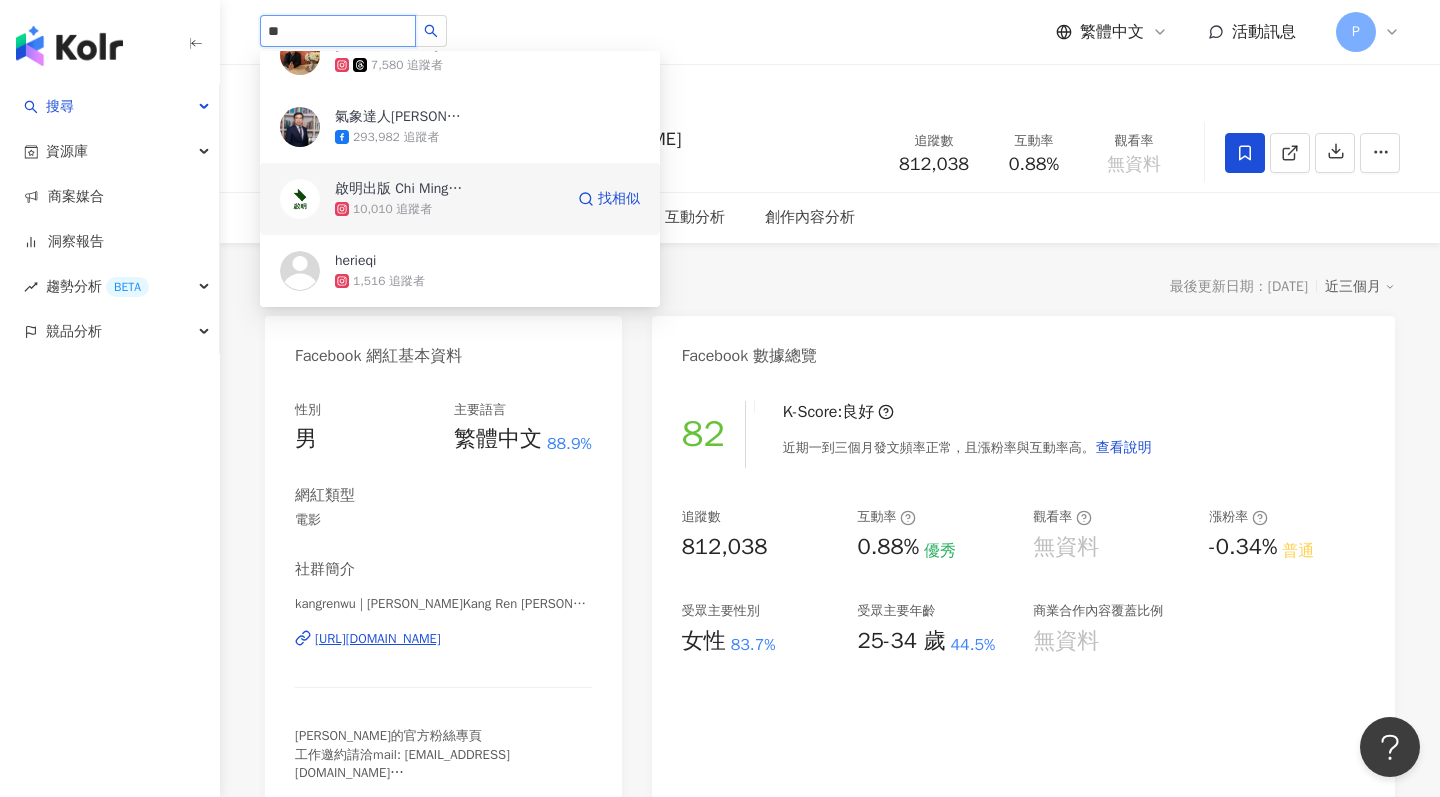 click on "啟明出版 Chi Ming Publishing Co." at bounding box center [400, 189] 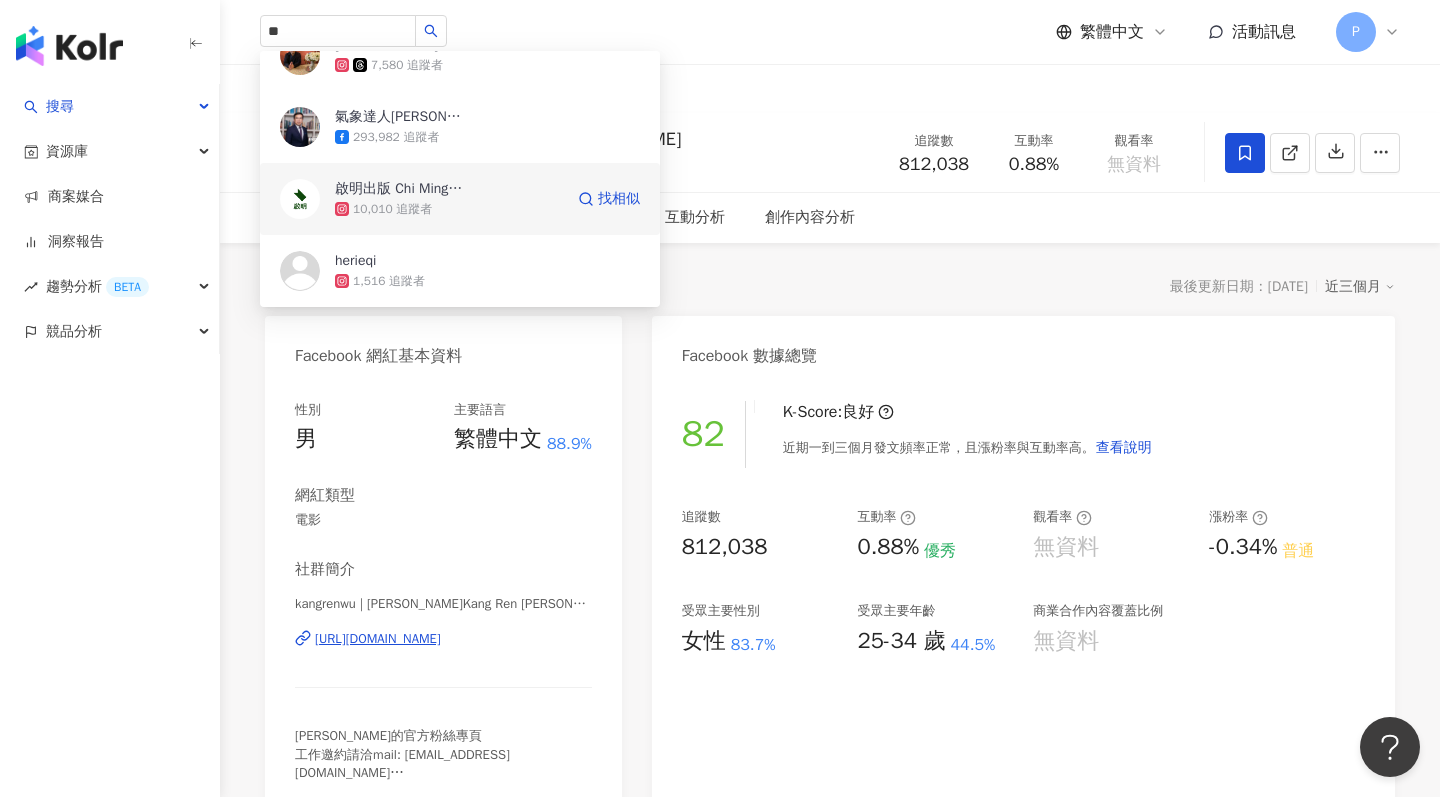 type 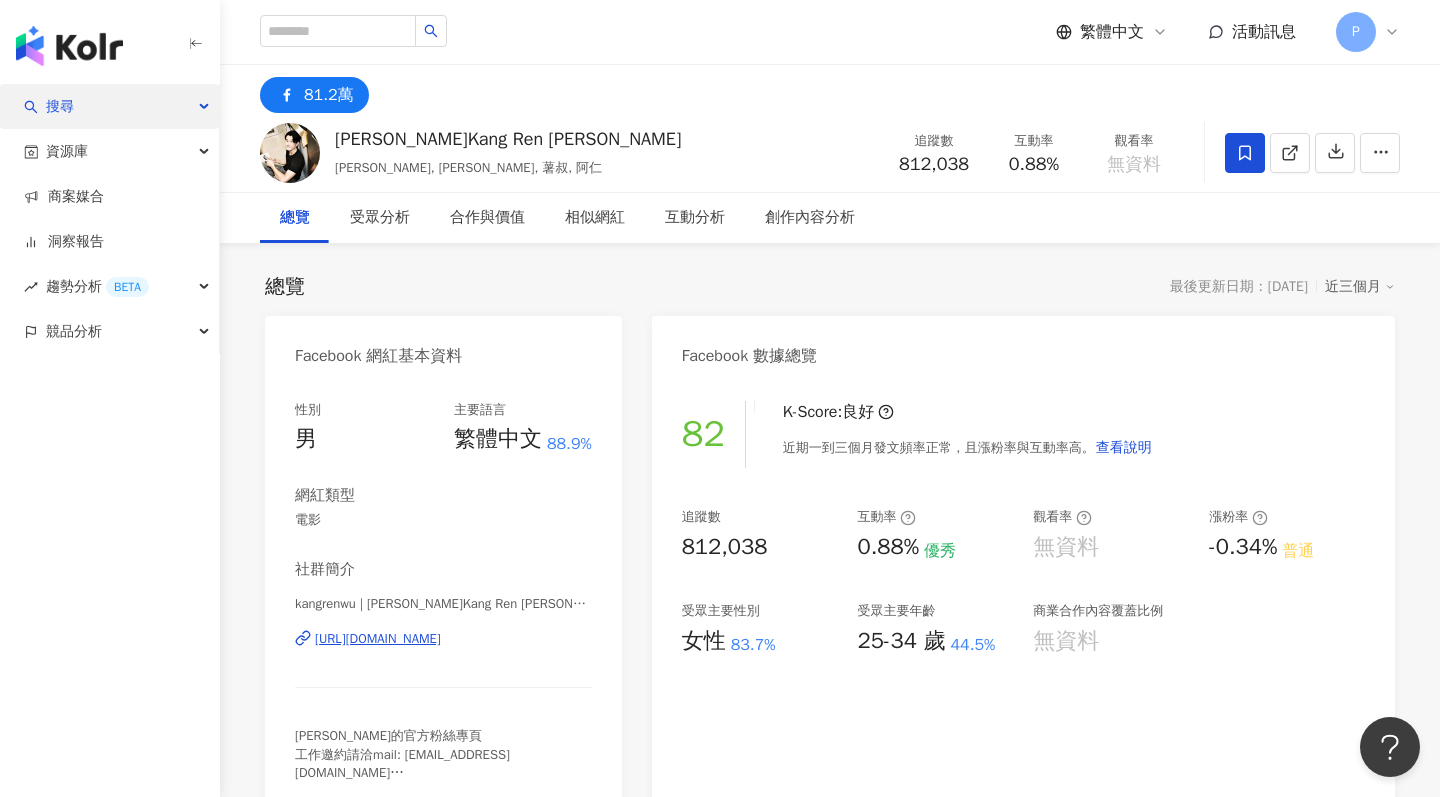 click on "搜尋" at bounding box center (109, 106) 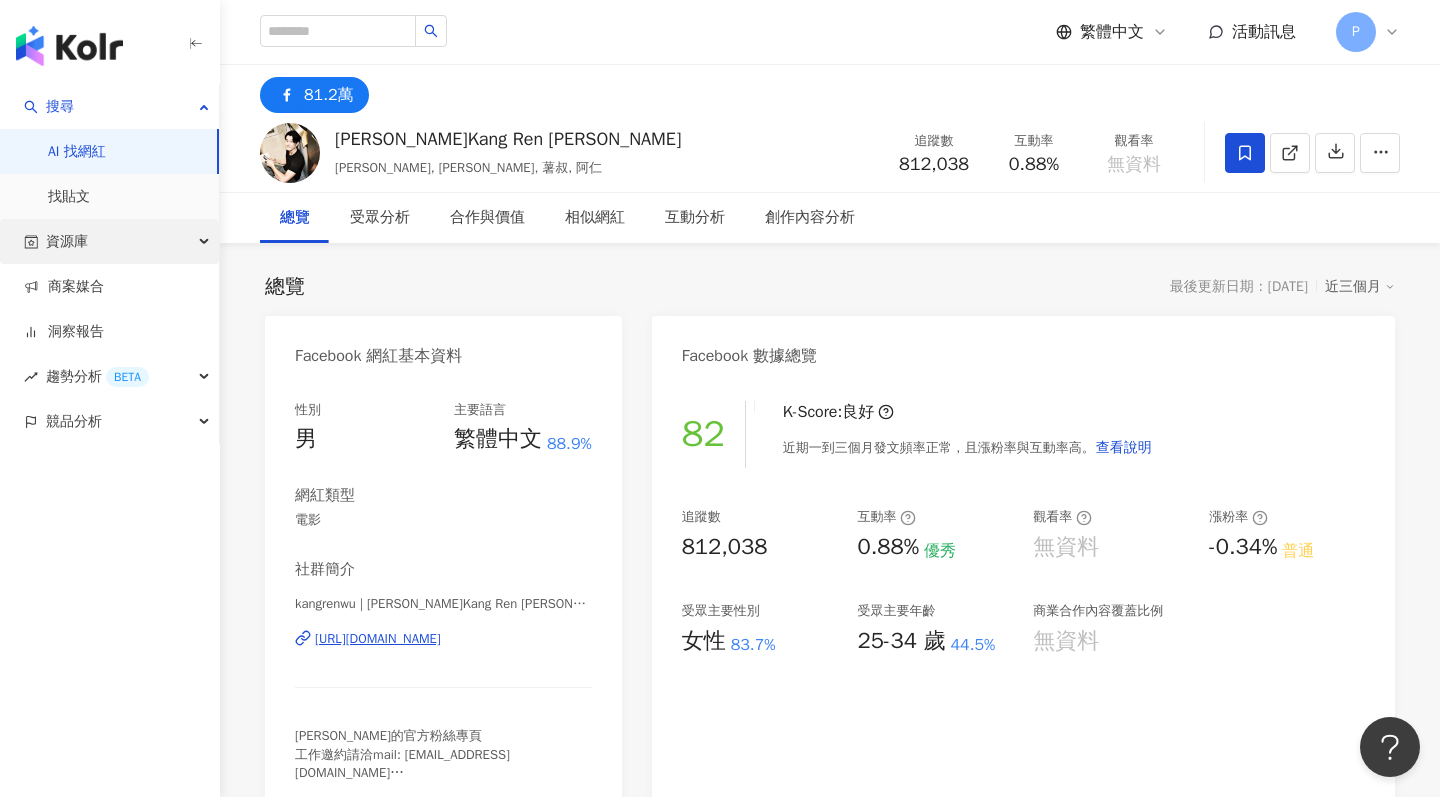 click on "資源庫" at bounding box center [109, 241] 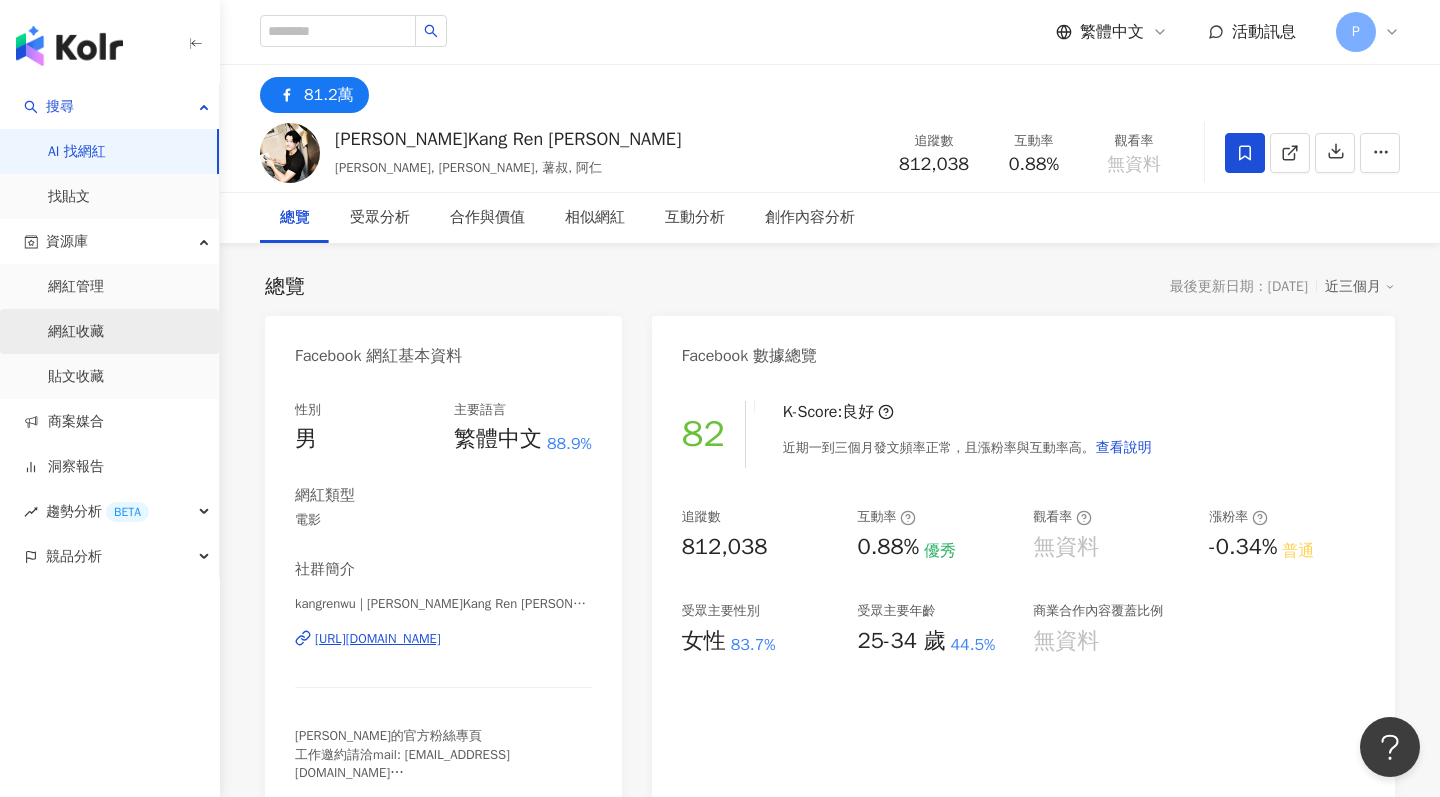 click on "網紅收藏" at bounding box center (76, 332) 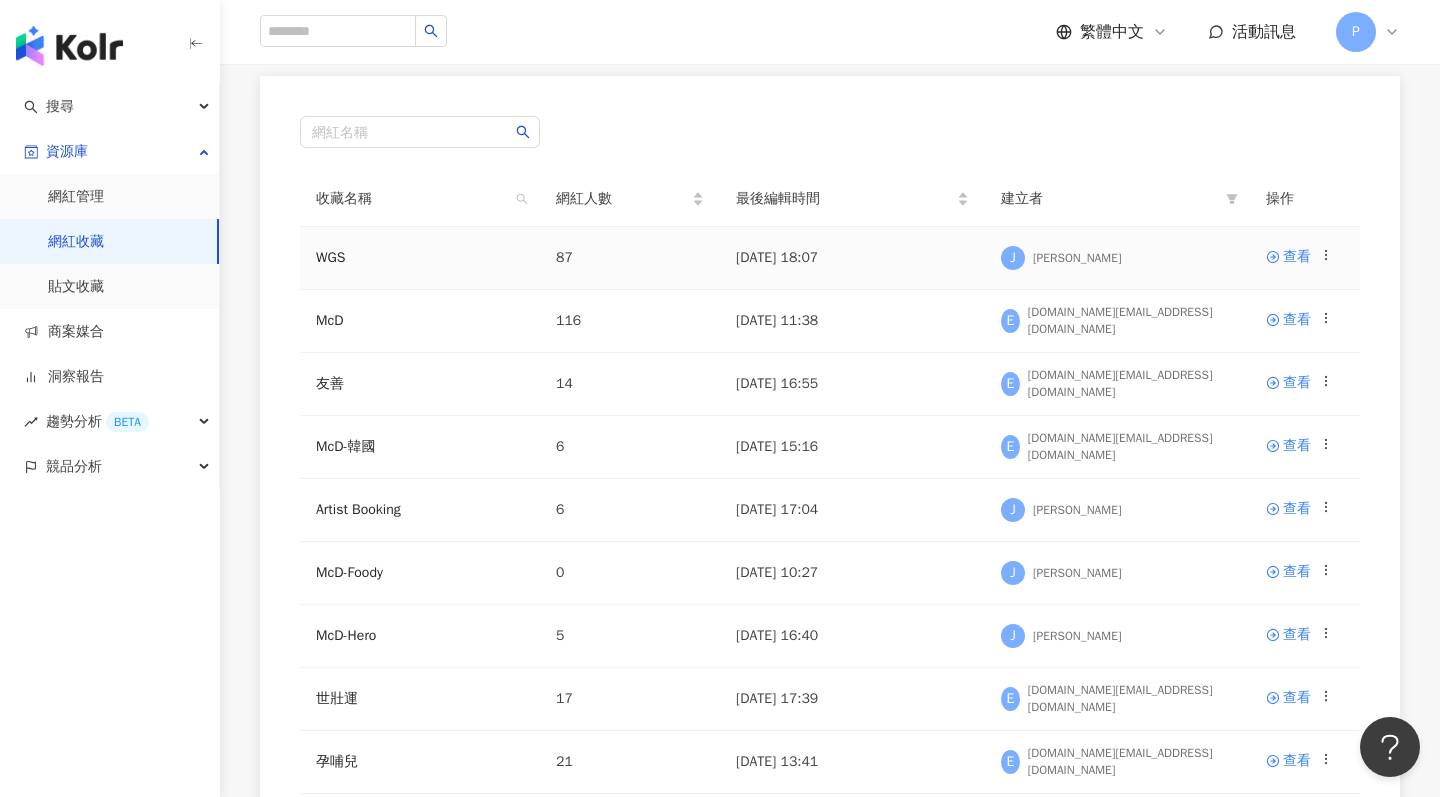 scroll, scrollTop: 214, scrollLeft: 0, axis: vertical 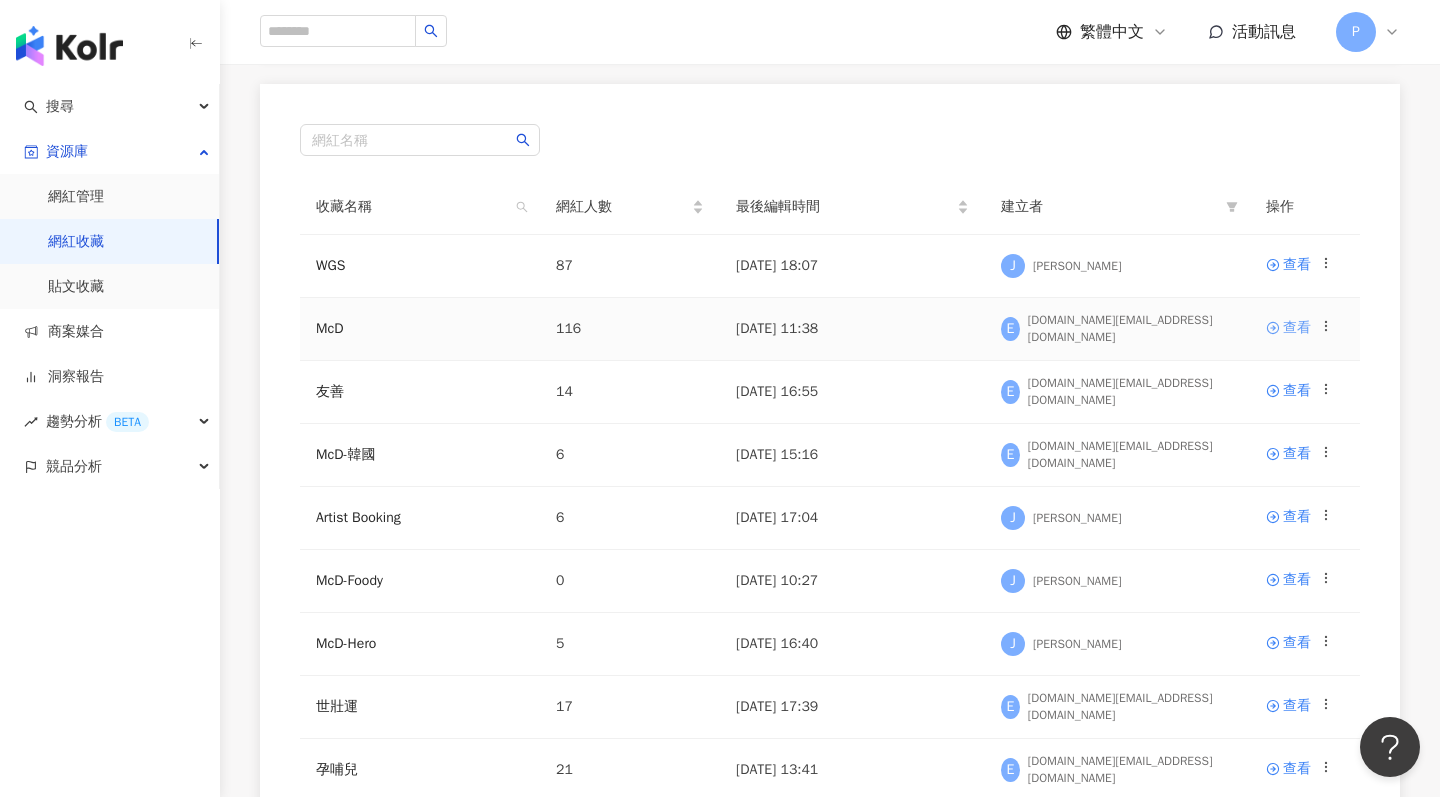 click 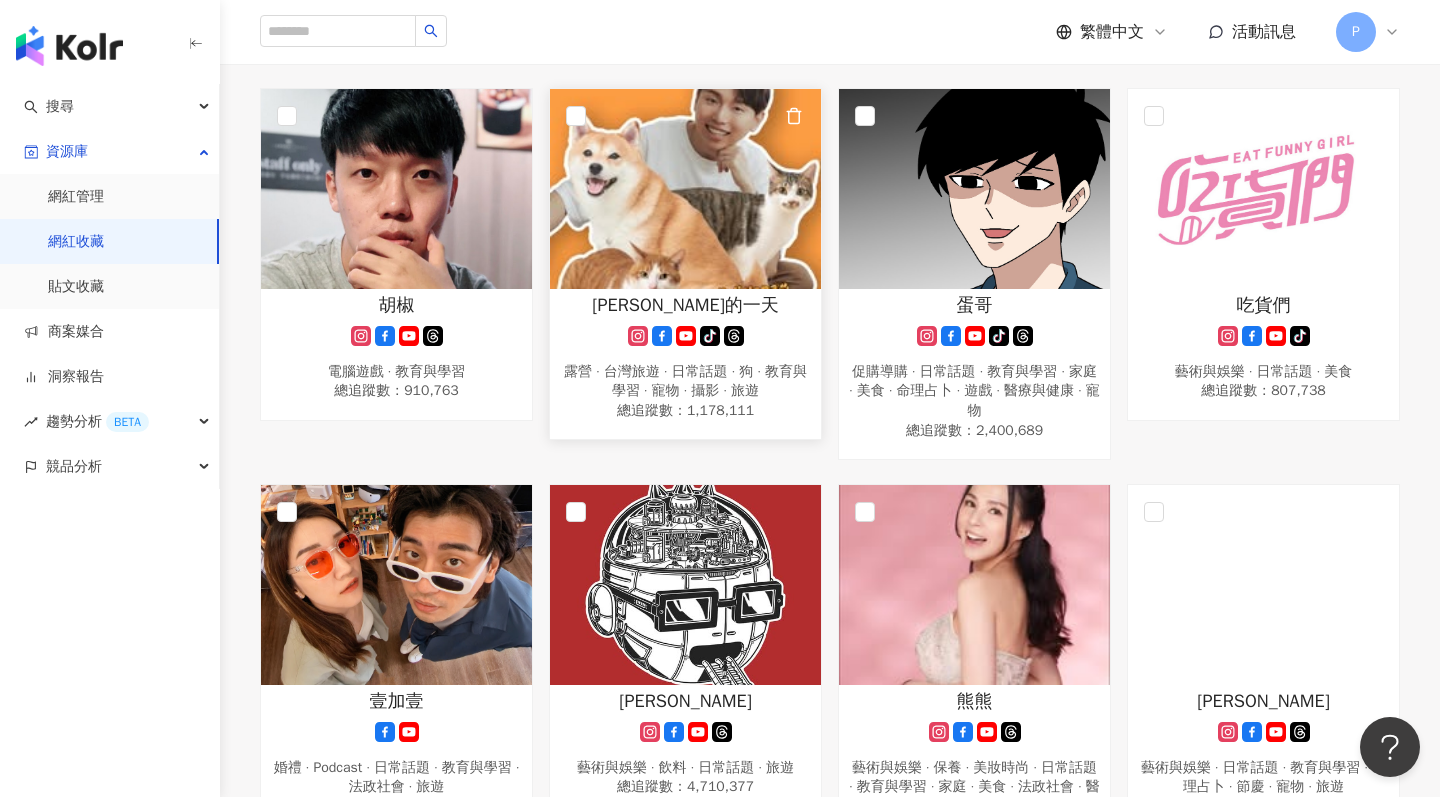 scroll, scrollTop: 6724, scrollLeft: 1, axis: both 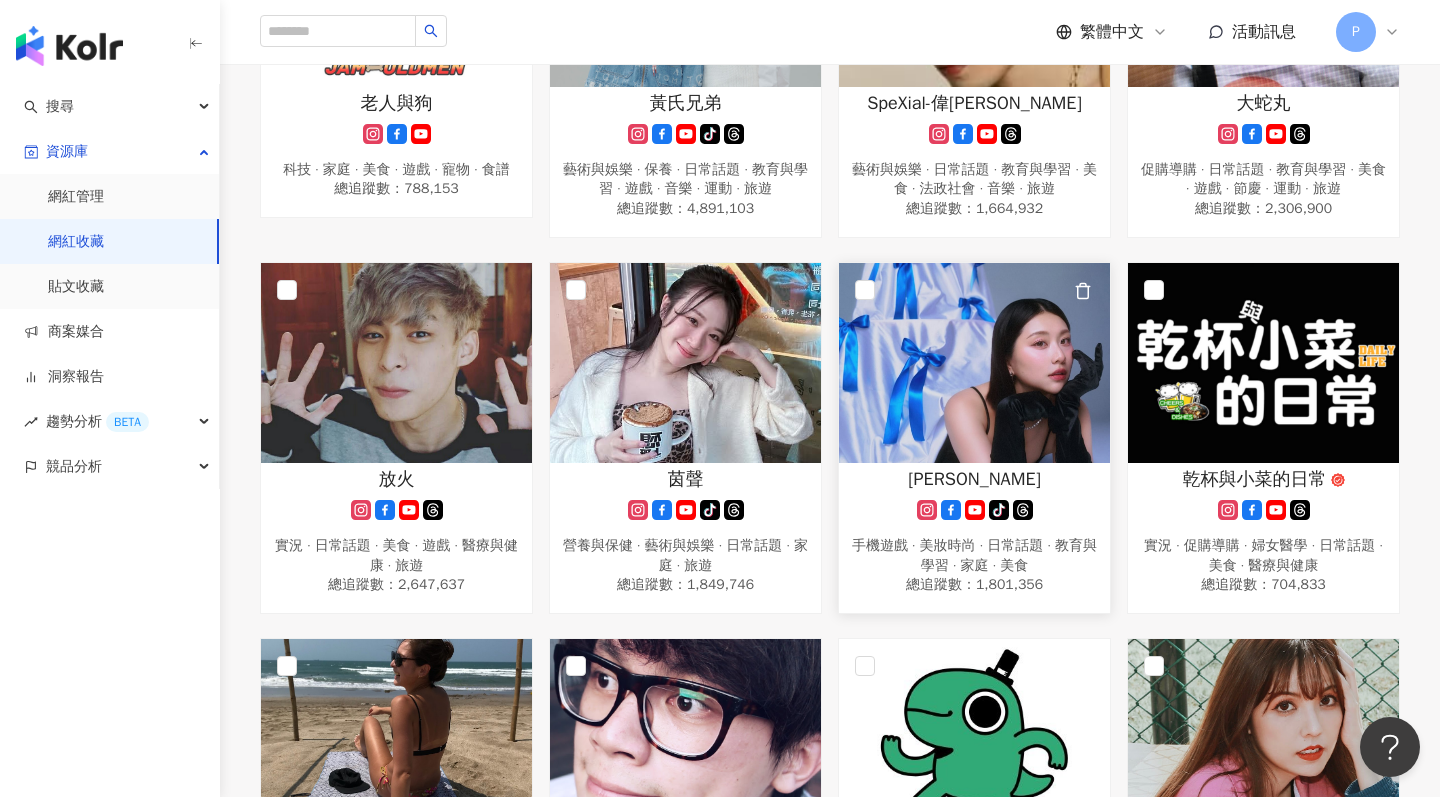 click at bounding box center (974, 363) 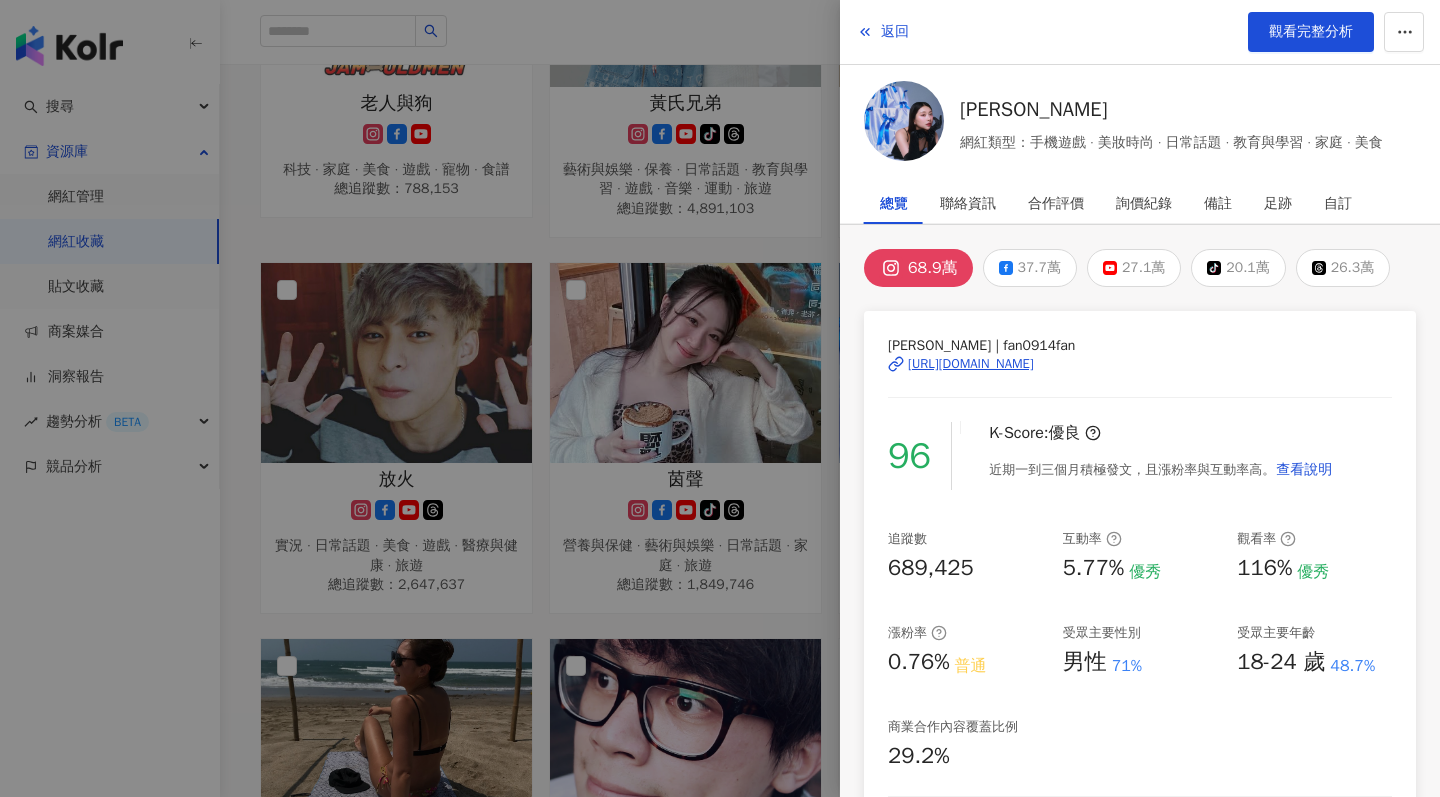 drag, startPoint x: 1060, startPoint y: 92, endPoint x: 980, endPoint y: 91, distance: 80.00625 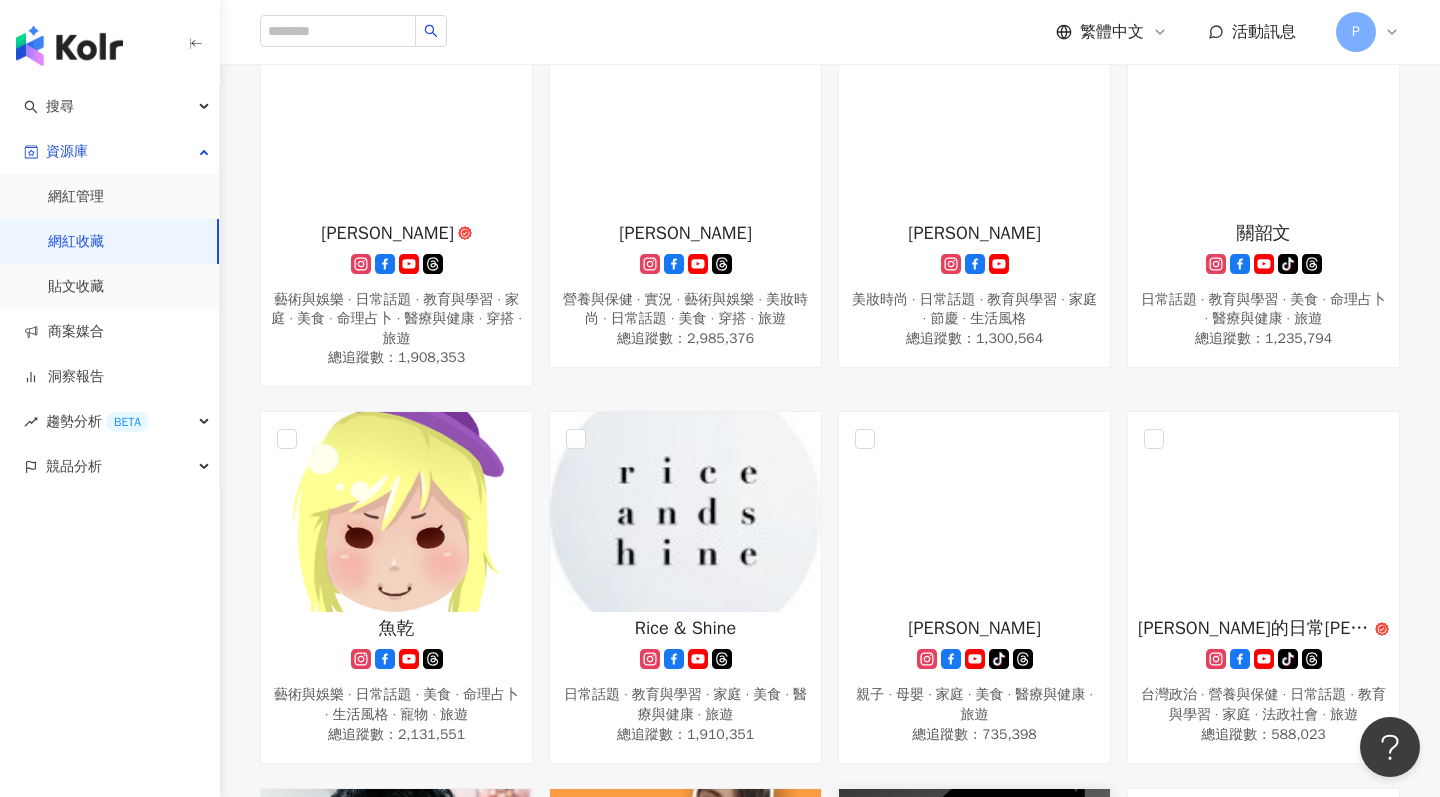 scroll, scrollTop: 6022, scrollLeft: 0, axis: vertical 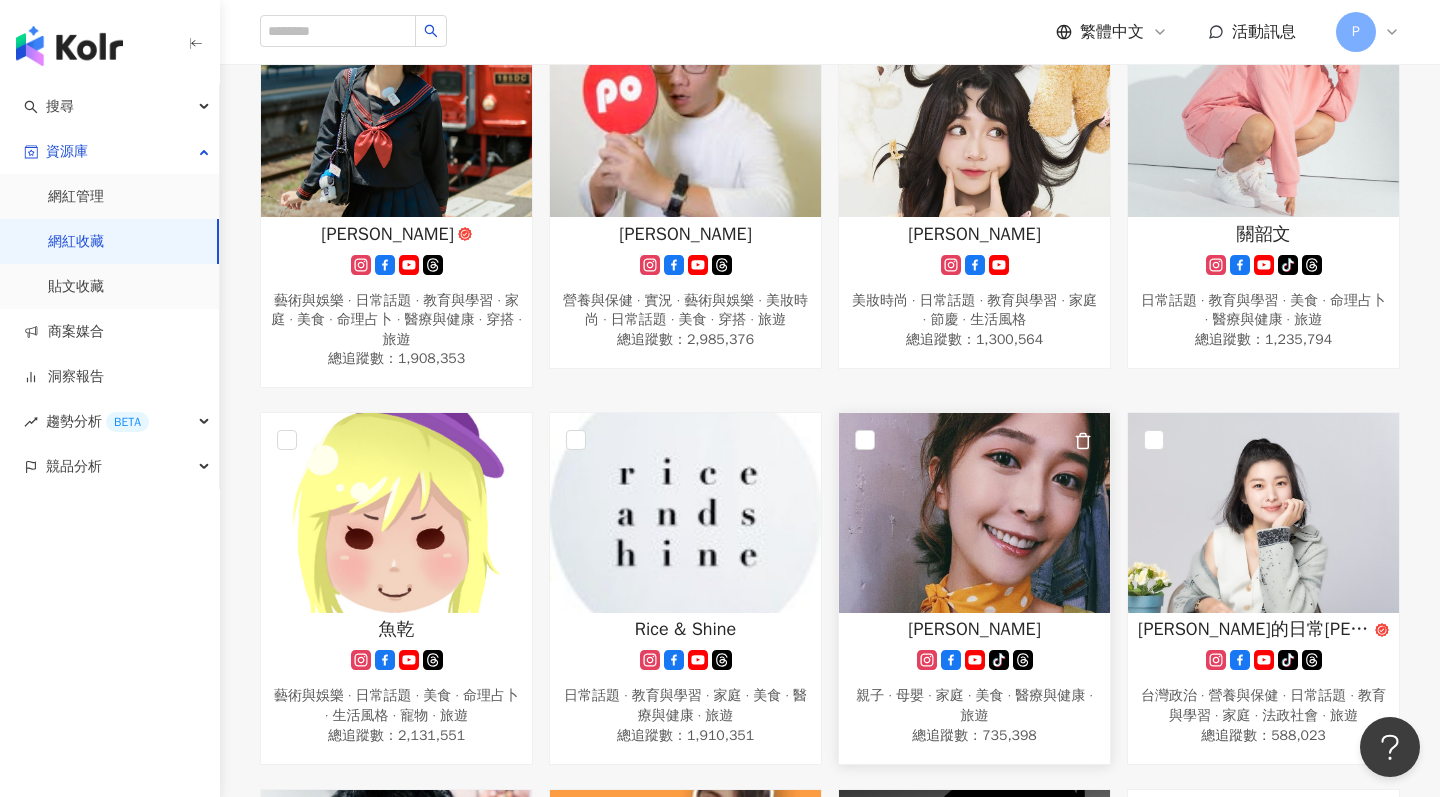 click at bounding box center [974, 513] 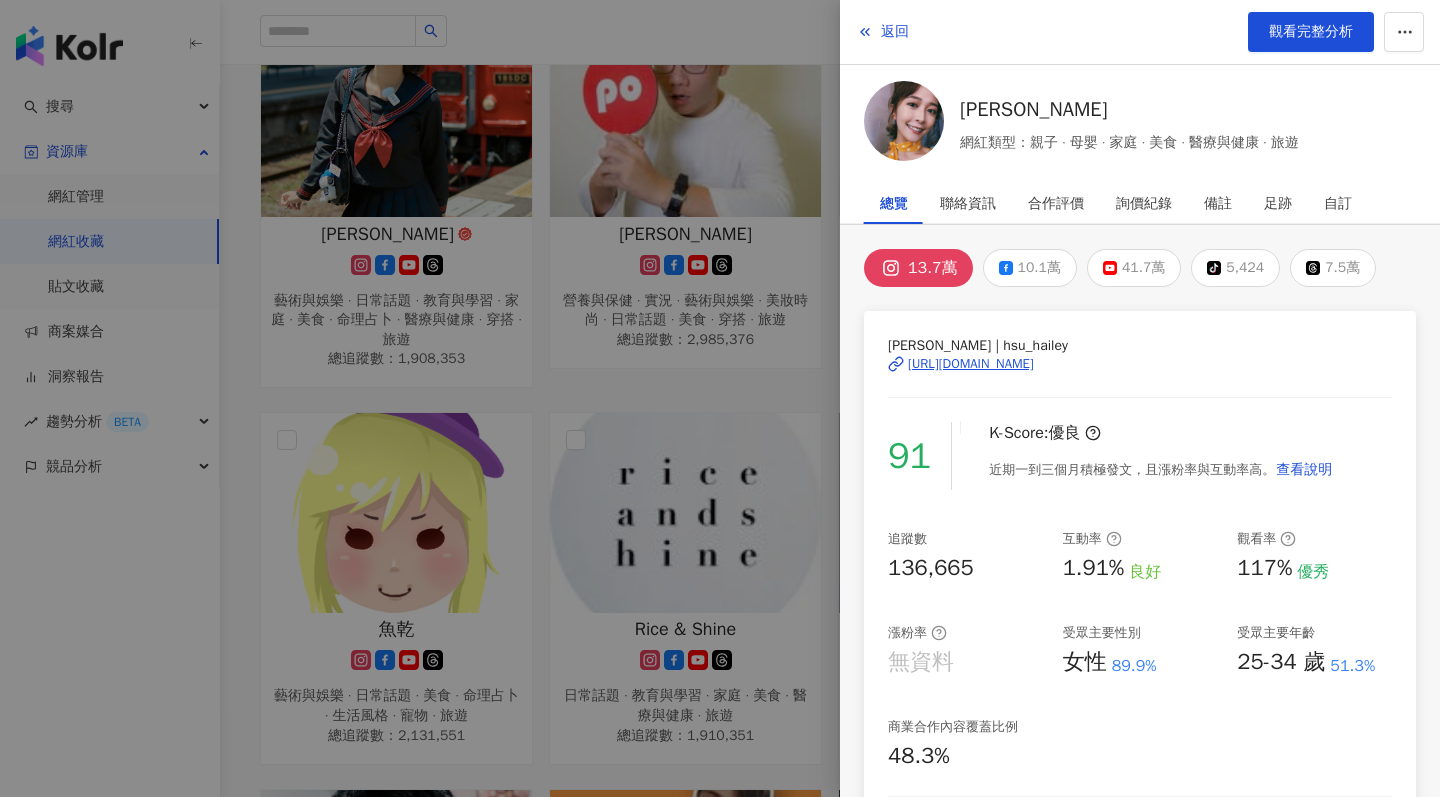 click on "https://www.instagram.com/hsu_hailey/" at bounding box center [971, 364] 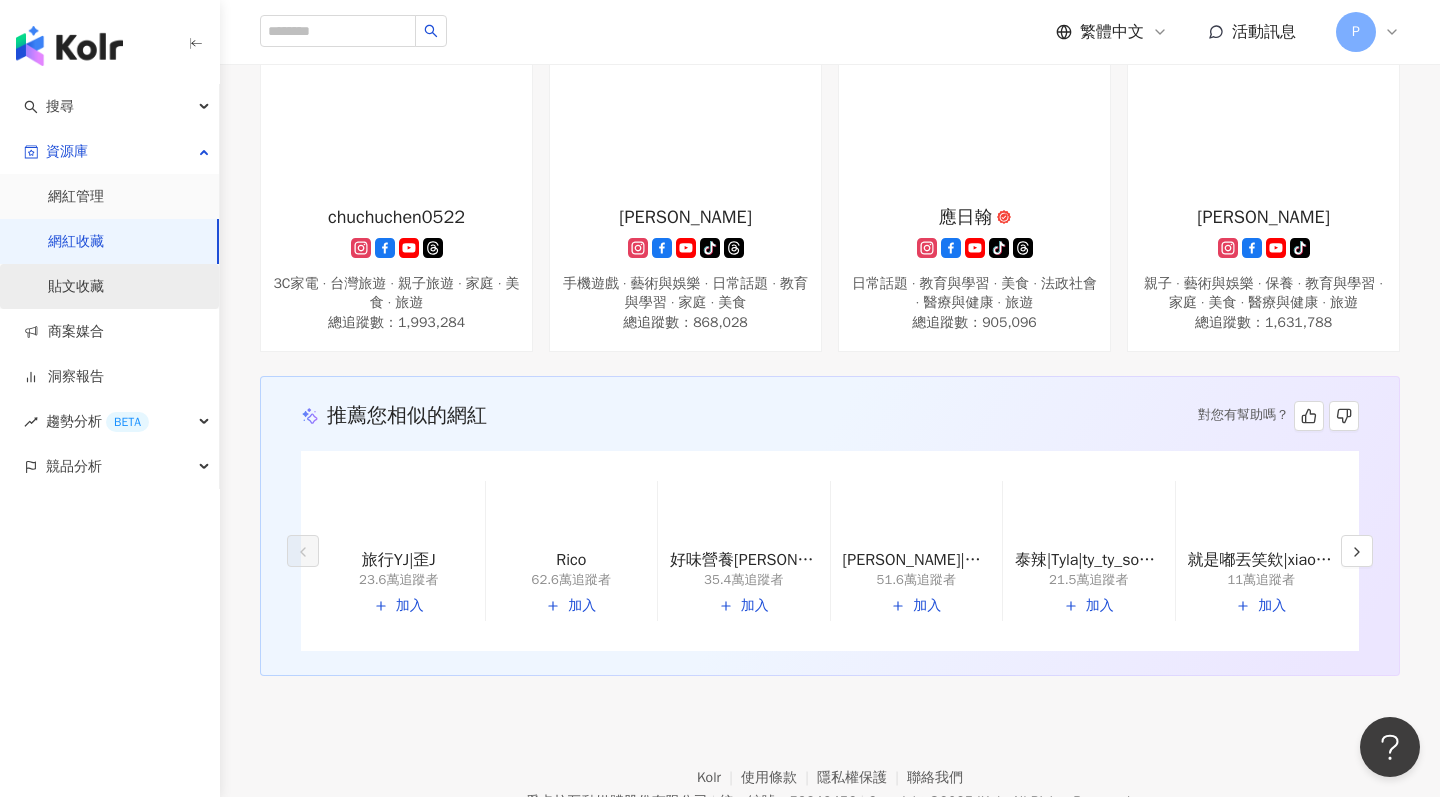 scroll, scrollTop: 11066, scrollLeft: 0, axis: vertical 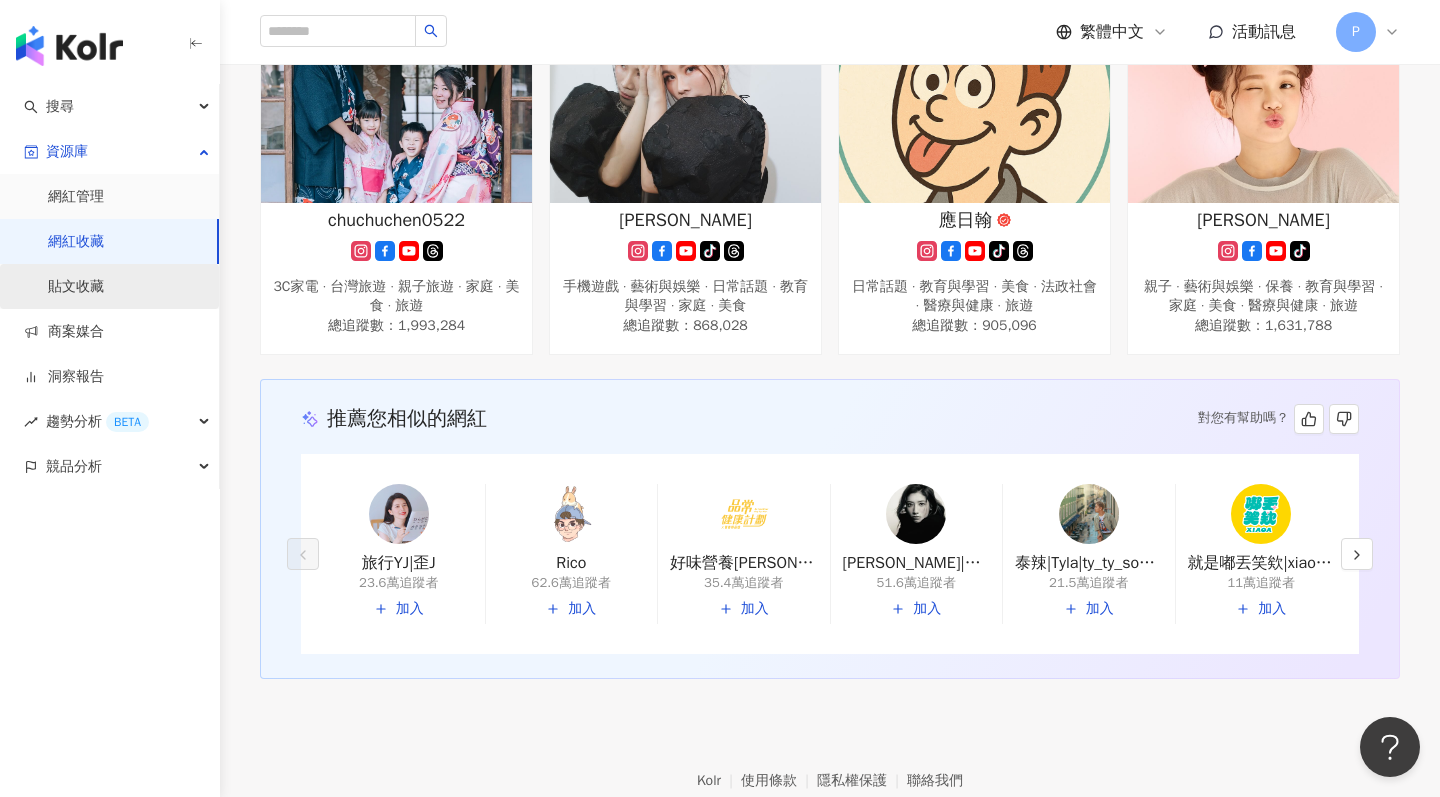 click on "貼文收藏" at bounding box center (76, 287) 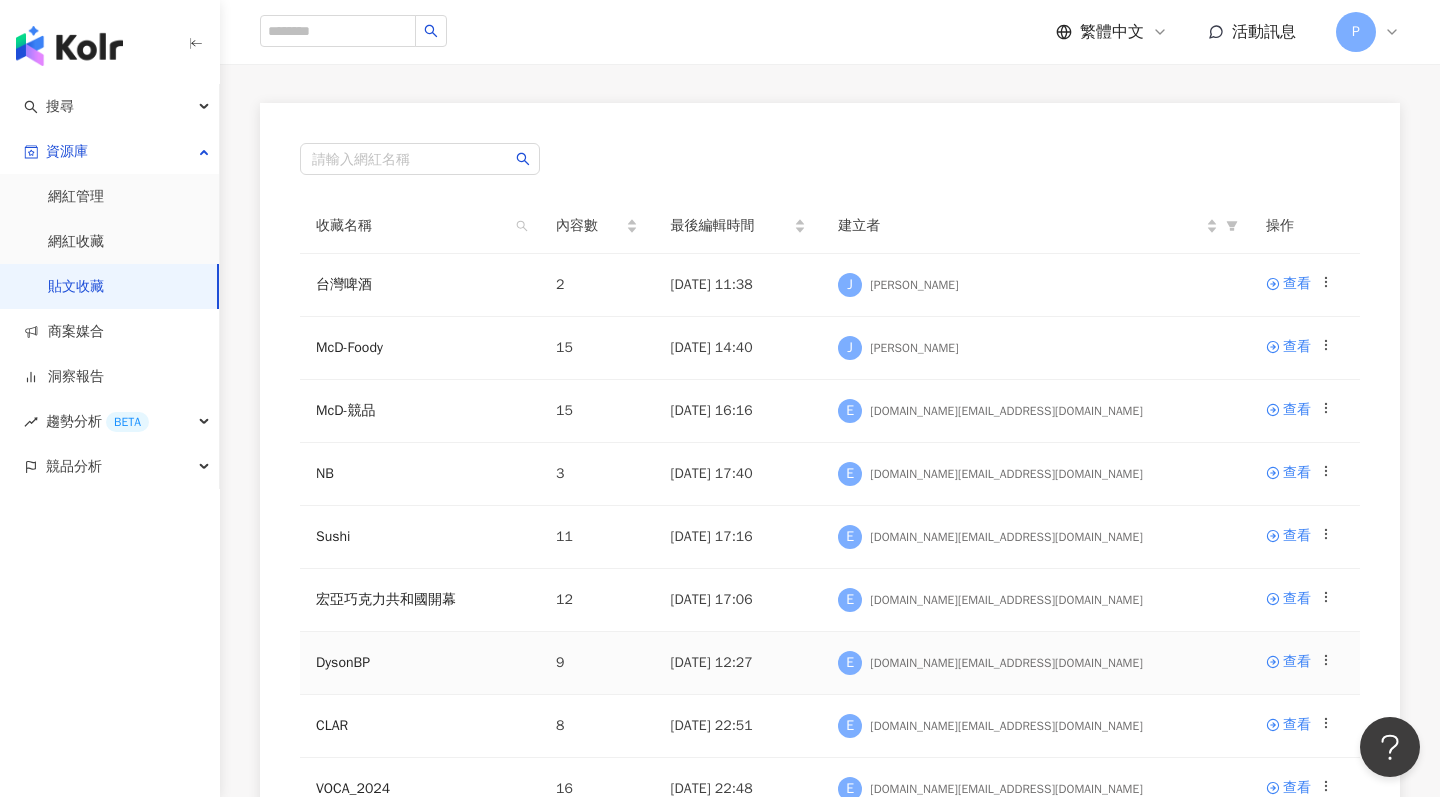 scroll, scrollTop: 118, scrollLeft: 0, axis: vertical 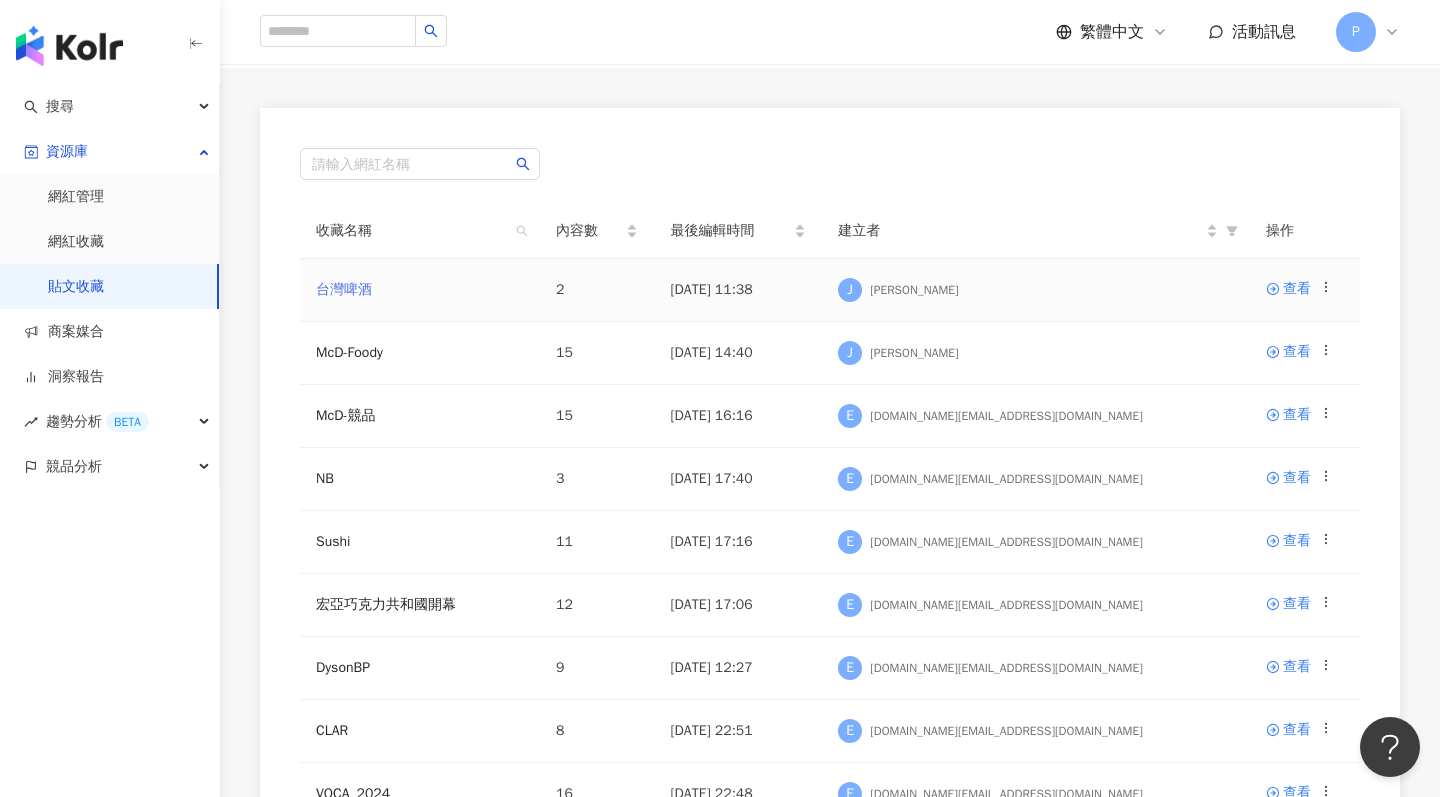 click on "台灣啤酒" at bounding box center [344, 289] 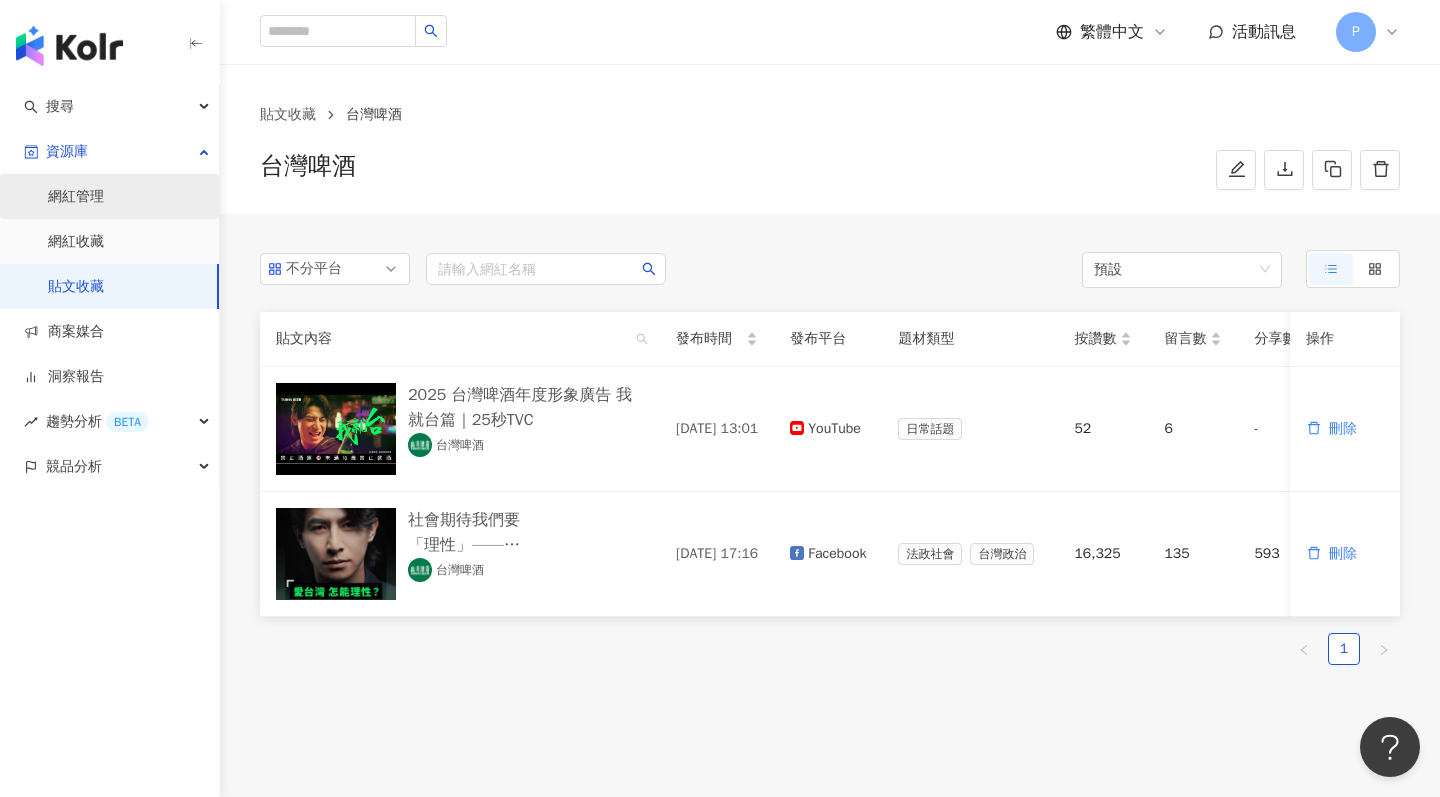 click on "網紅管理" at bounding box center (76, 197) 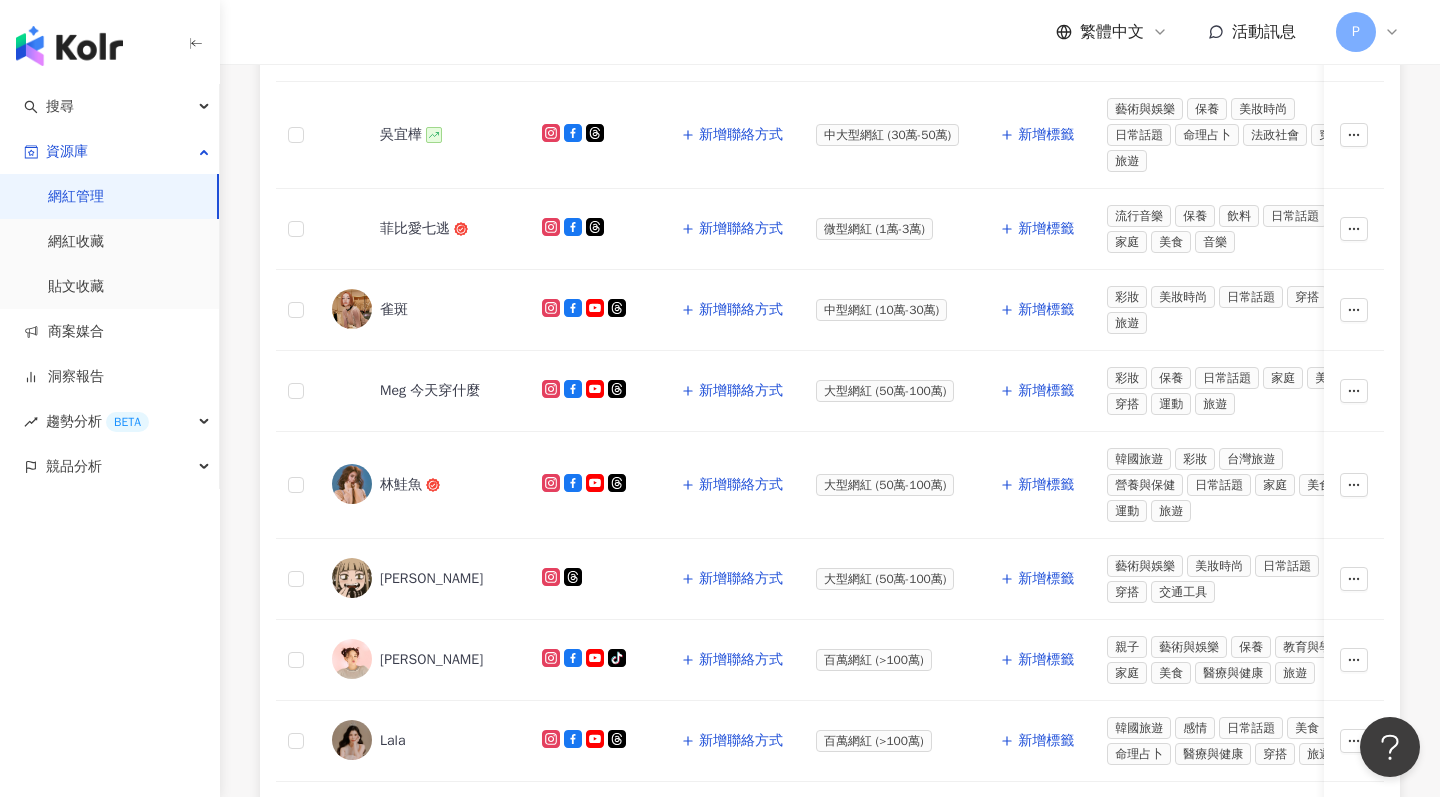 scroll, scrollTop: 133, scrollLeft: 0, axis: vertical 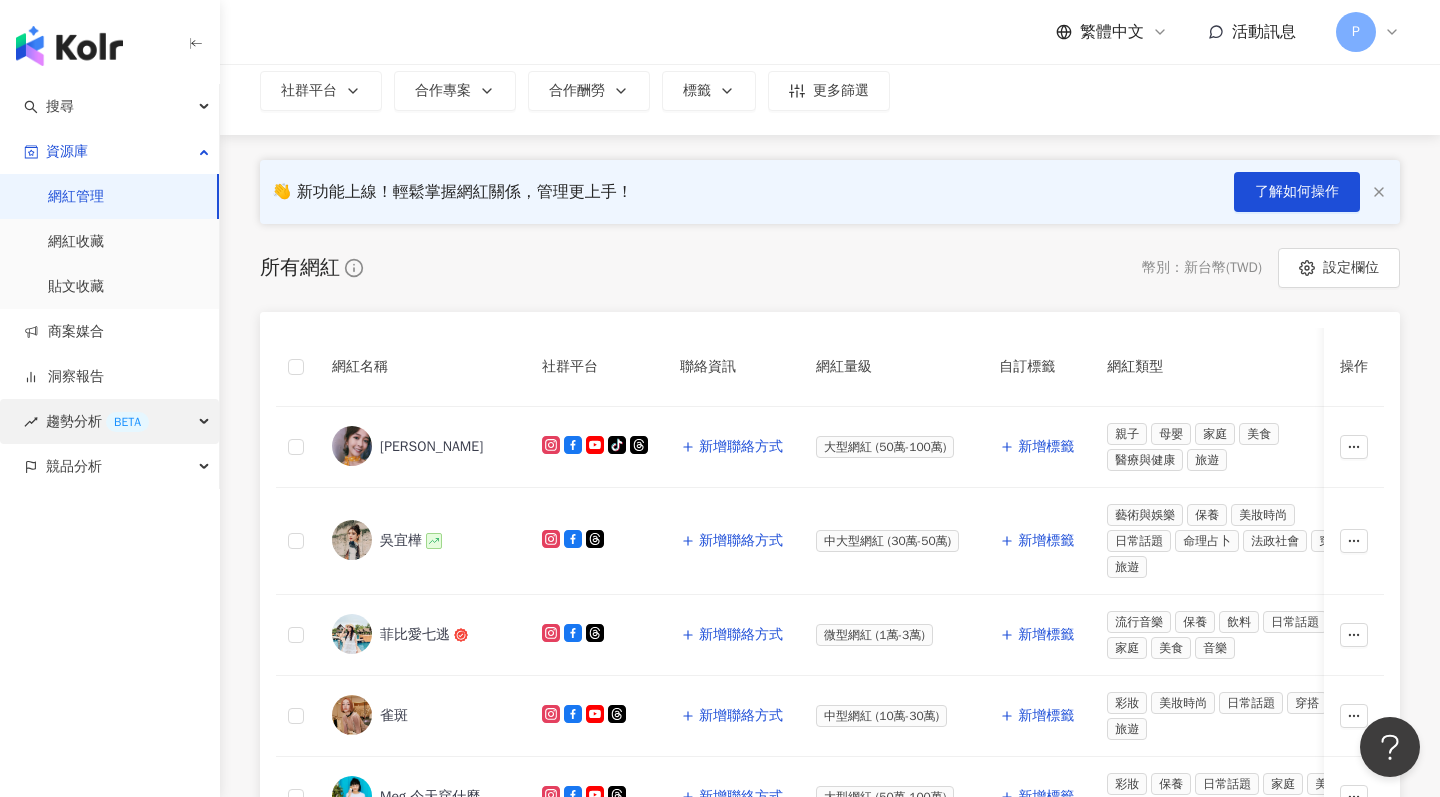 click on "趨勢分析 BETA" at bounding box center [109, 421] 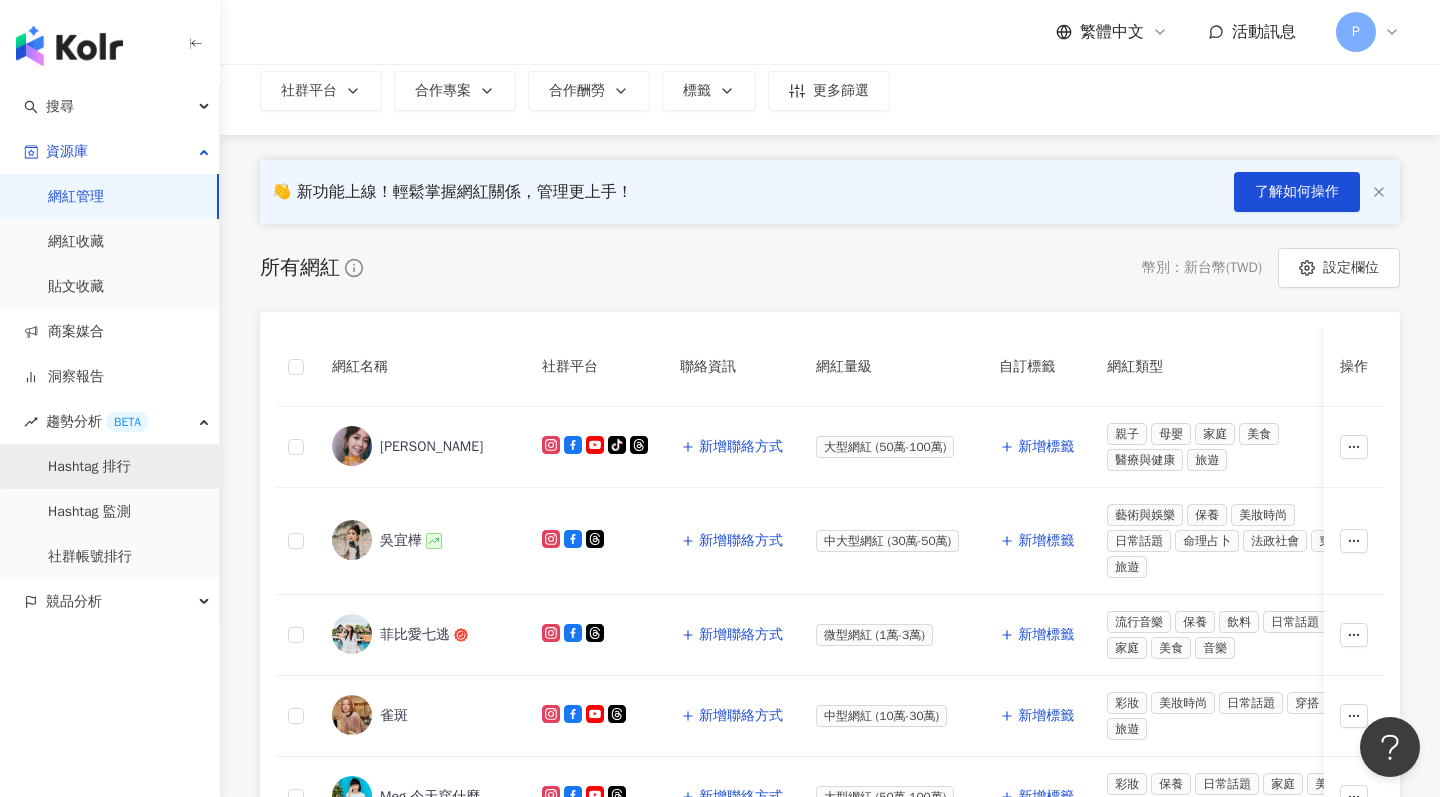 click on "Hashtag 排行" at bounding box center [89, 467] 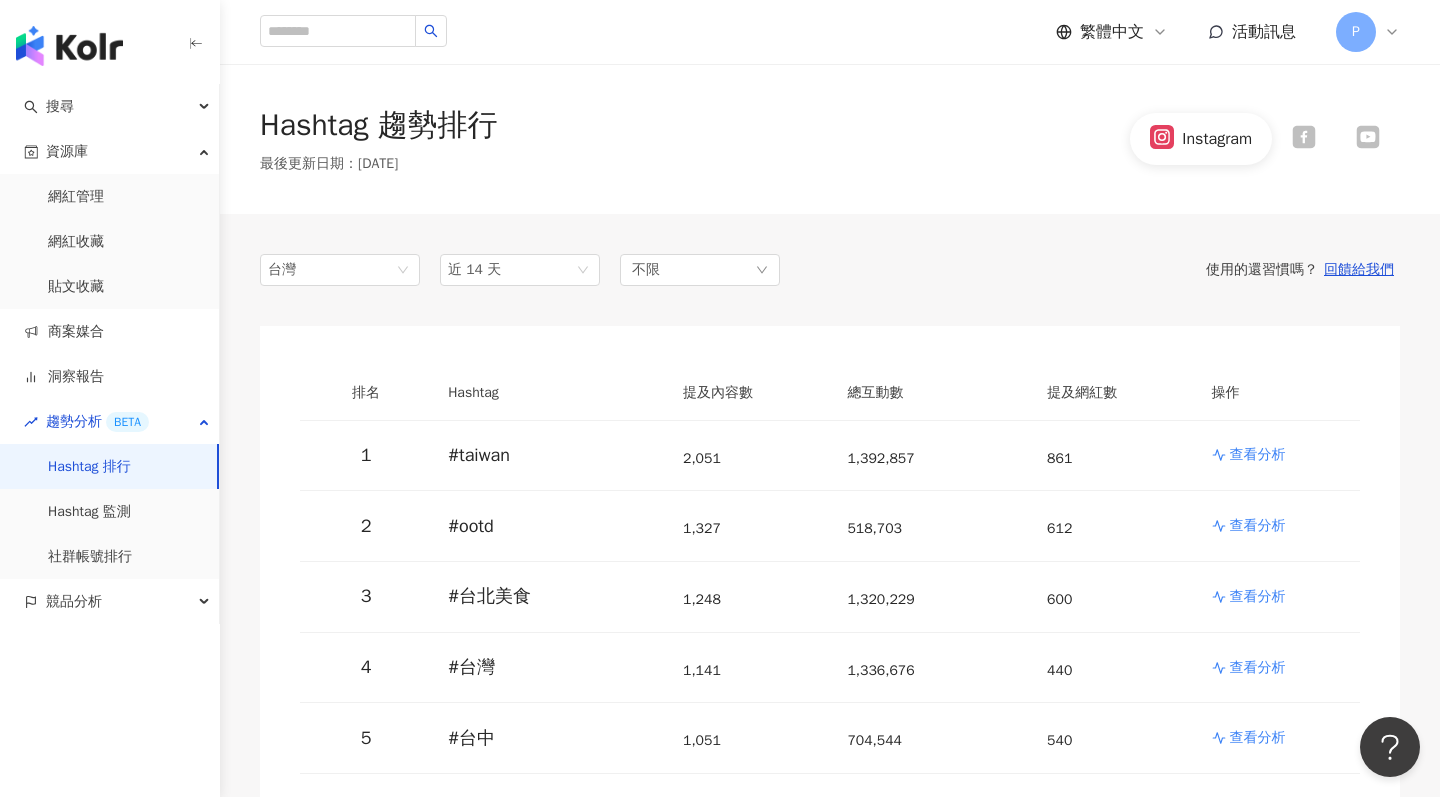 scroll, scrollTop: 0, scrollLeft: 0, axis: both 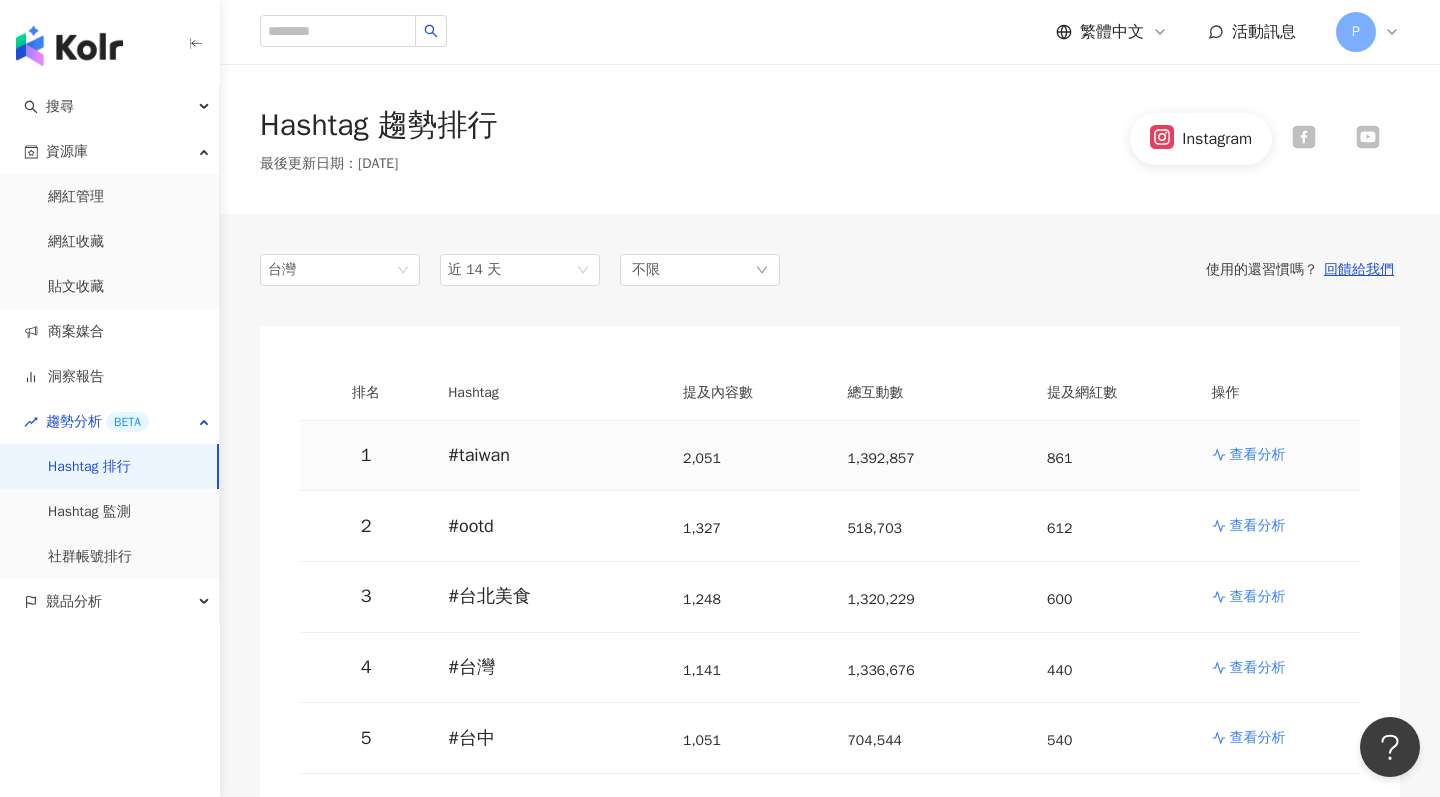 click on "查看分析" at bounding box center (1258, 455) 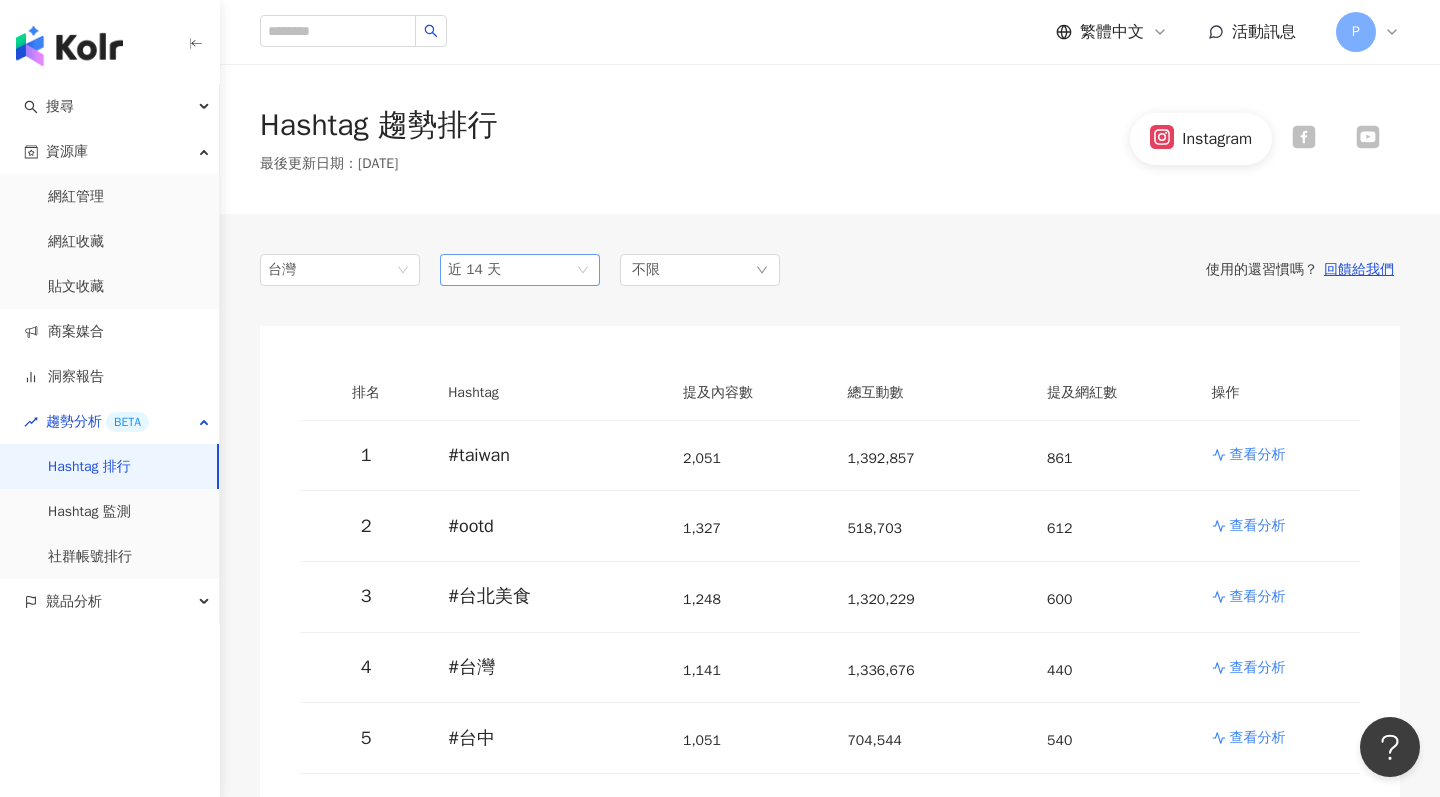 click on "近 14 天" at bounding box center (520, 270) 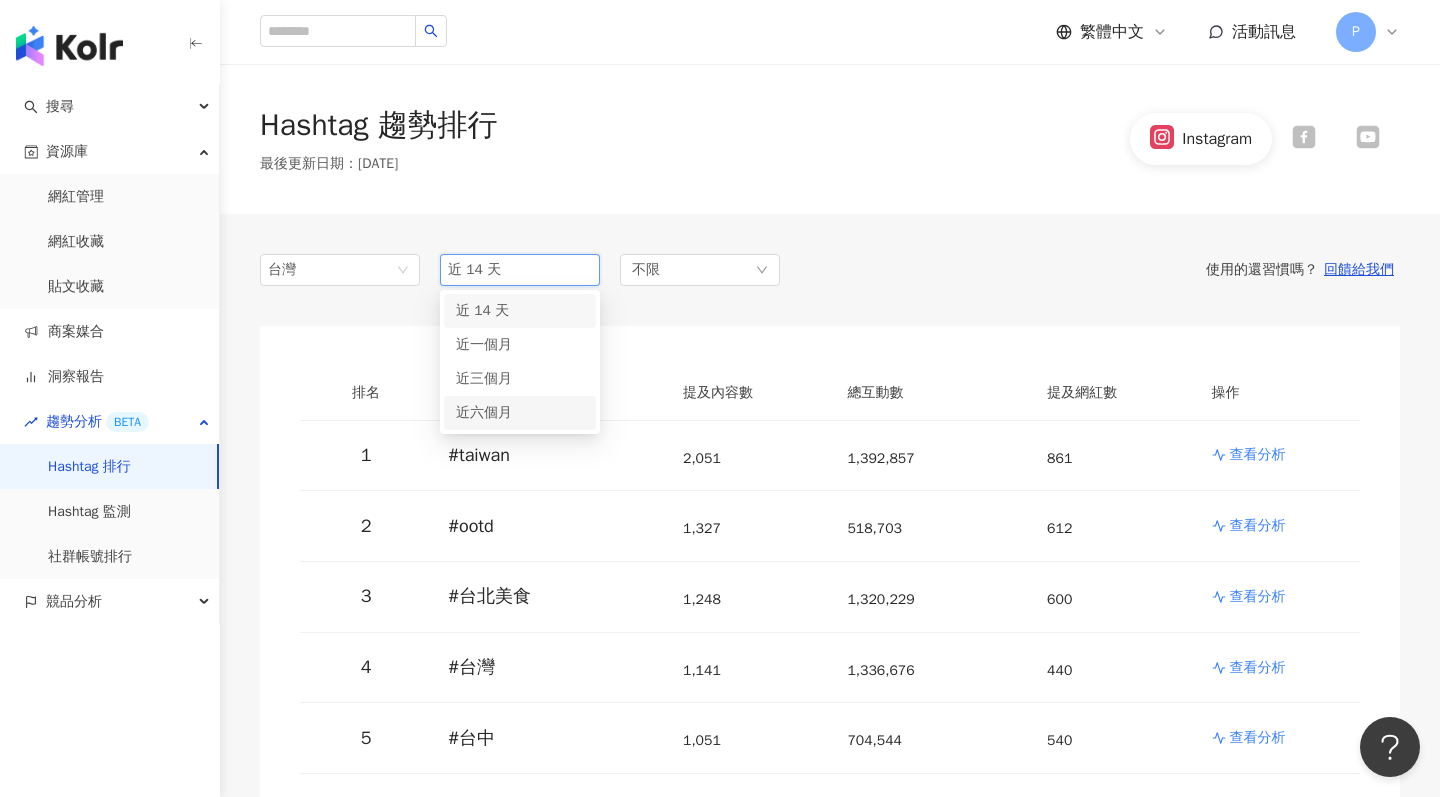 click on "近六個月" at bounding box center [520, 413] 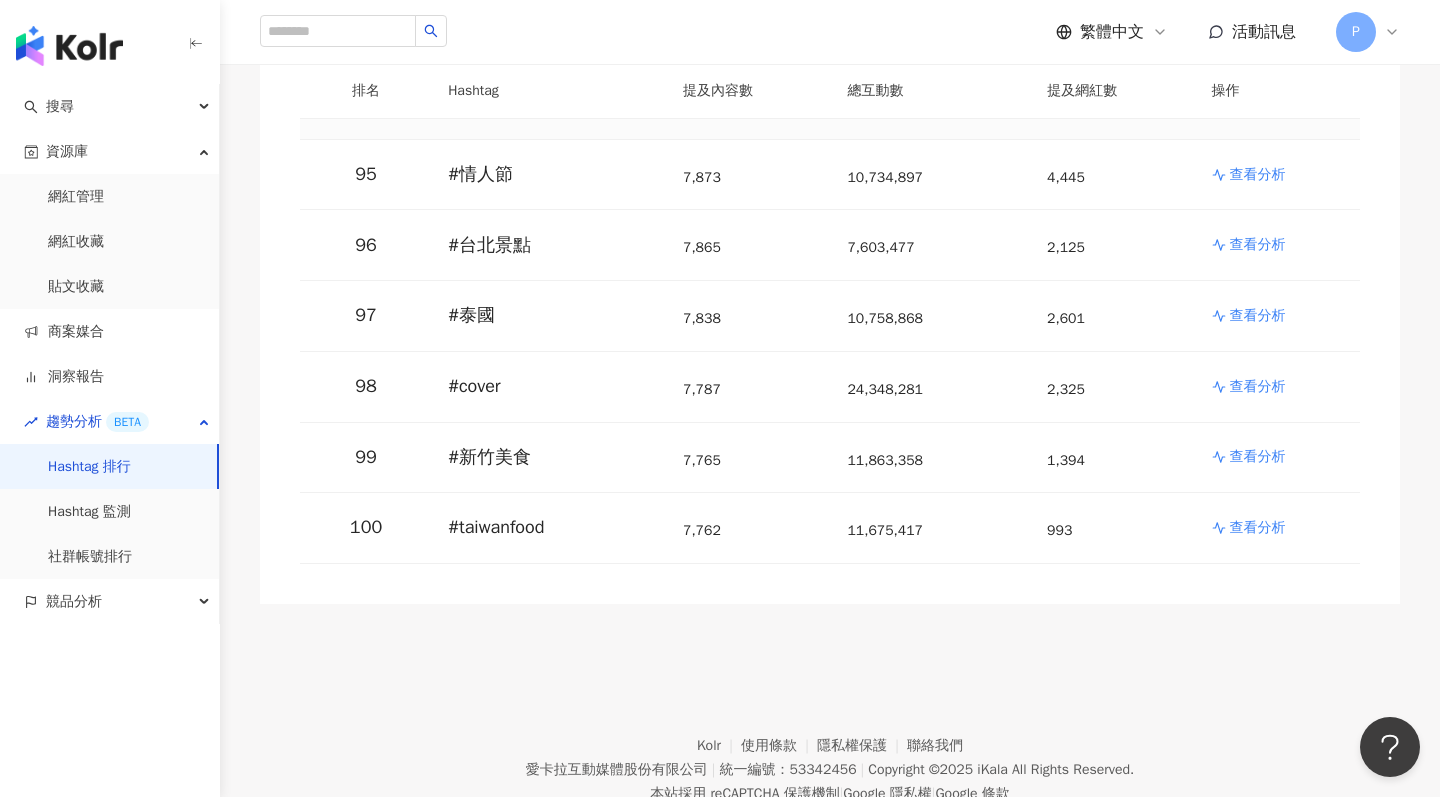 scroll, scrollTop: 6925, scrollLeft: 0, axis: vertical 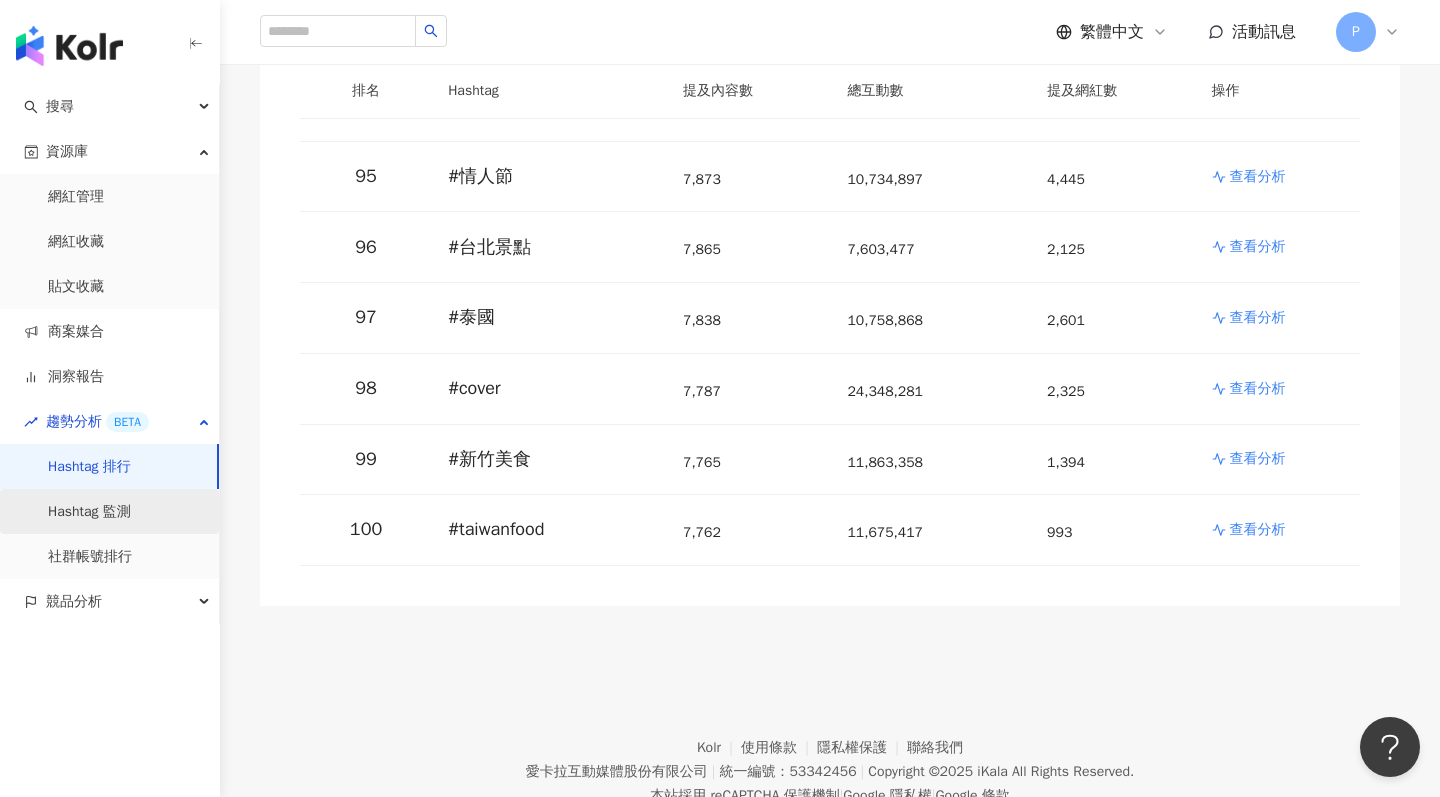 click on "Hashtag 監測" at bounding box center (89, 512) 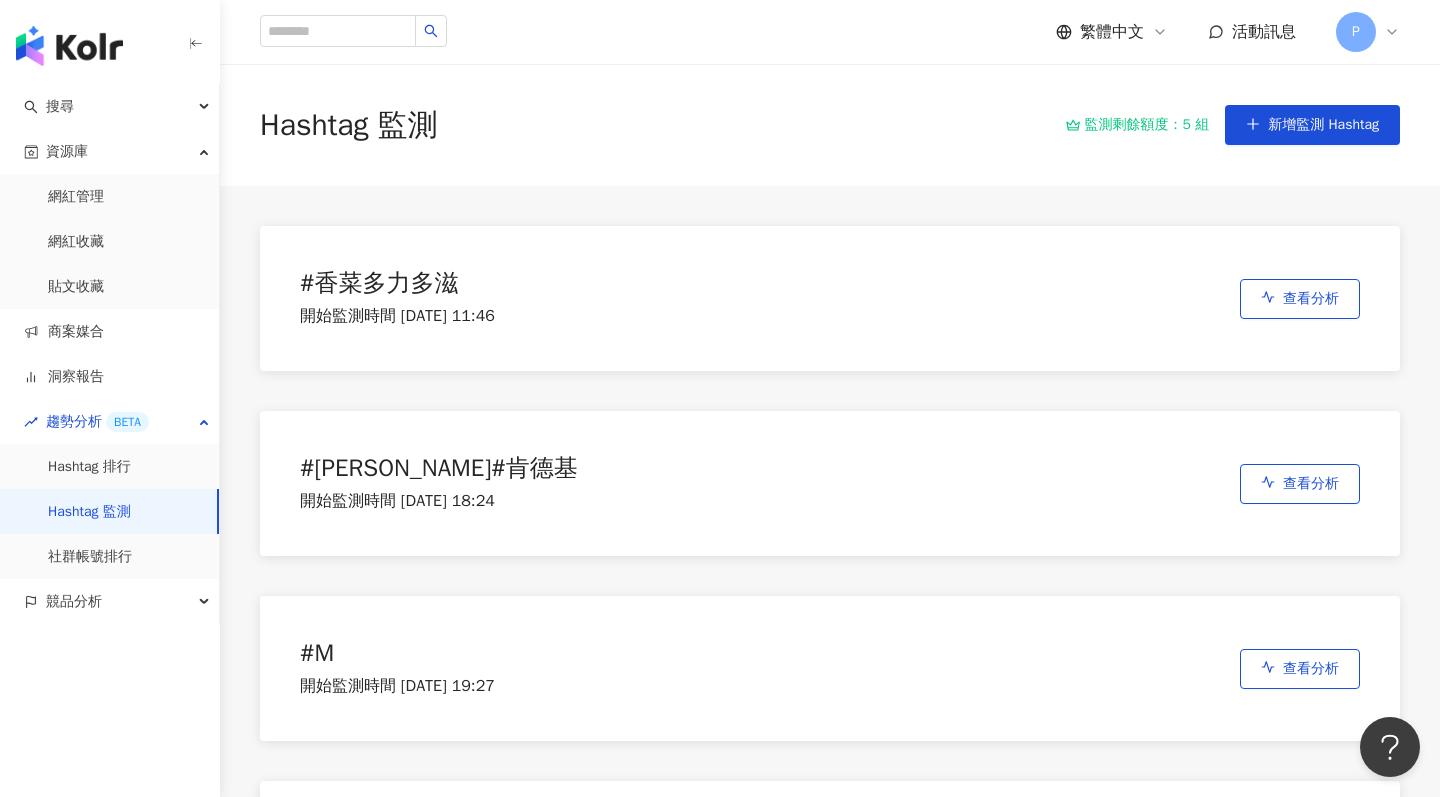 scroll, scrollTop: 0, scrollLeft: 0, axis: both 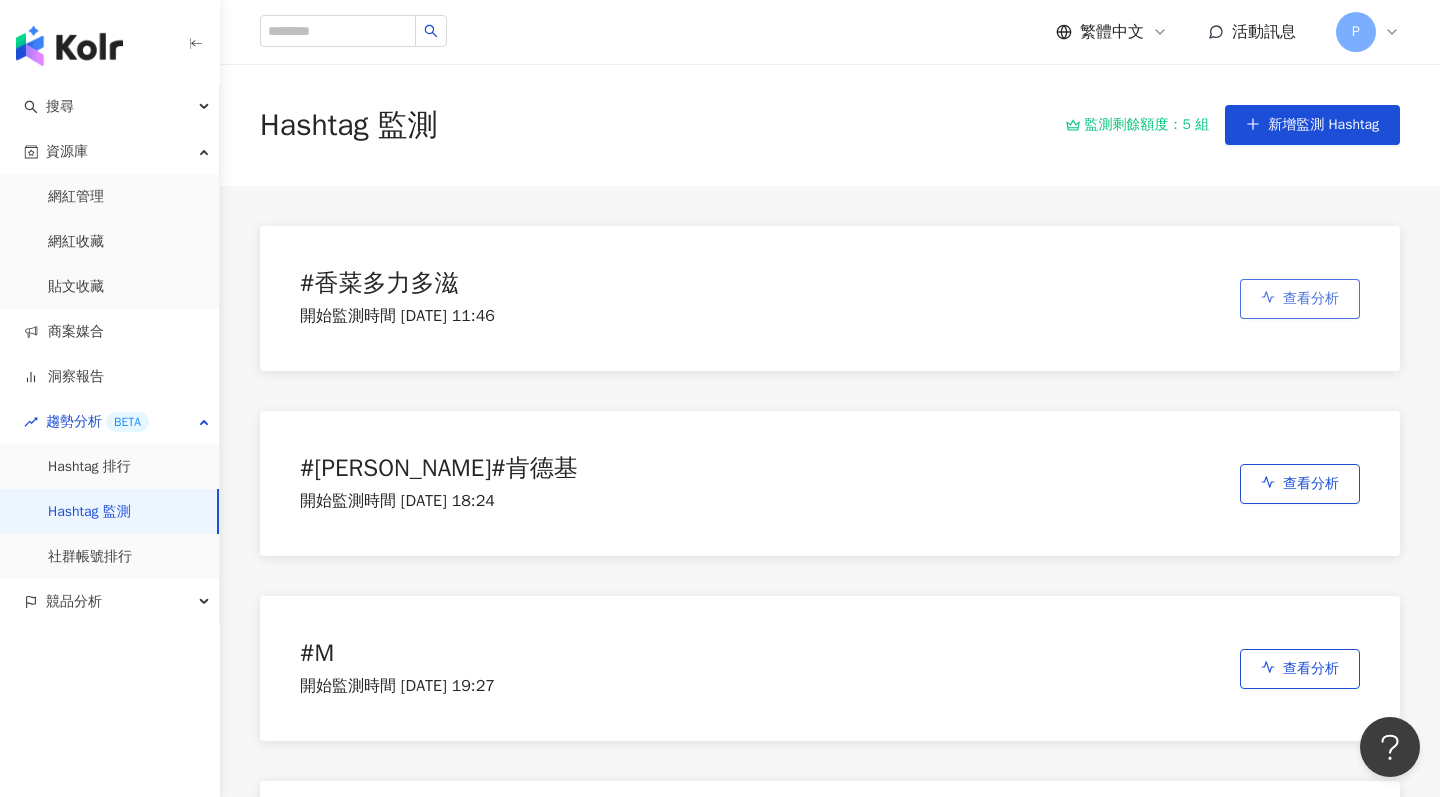 click on "查看分析" at bounding box center [1311, 299] 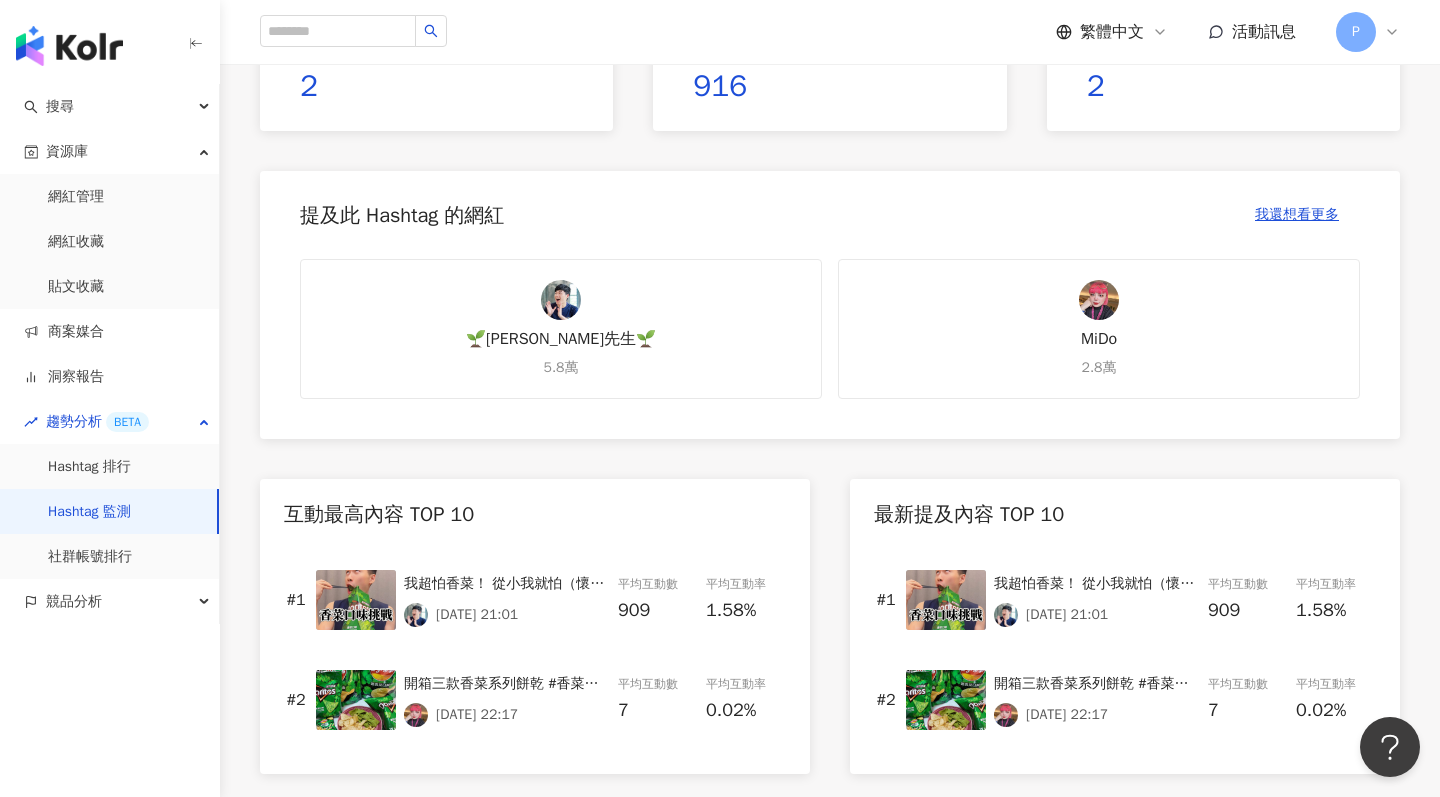 scroll, scrollTop: 383, scrollLeft: 0, axis: vertical 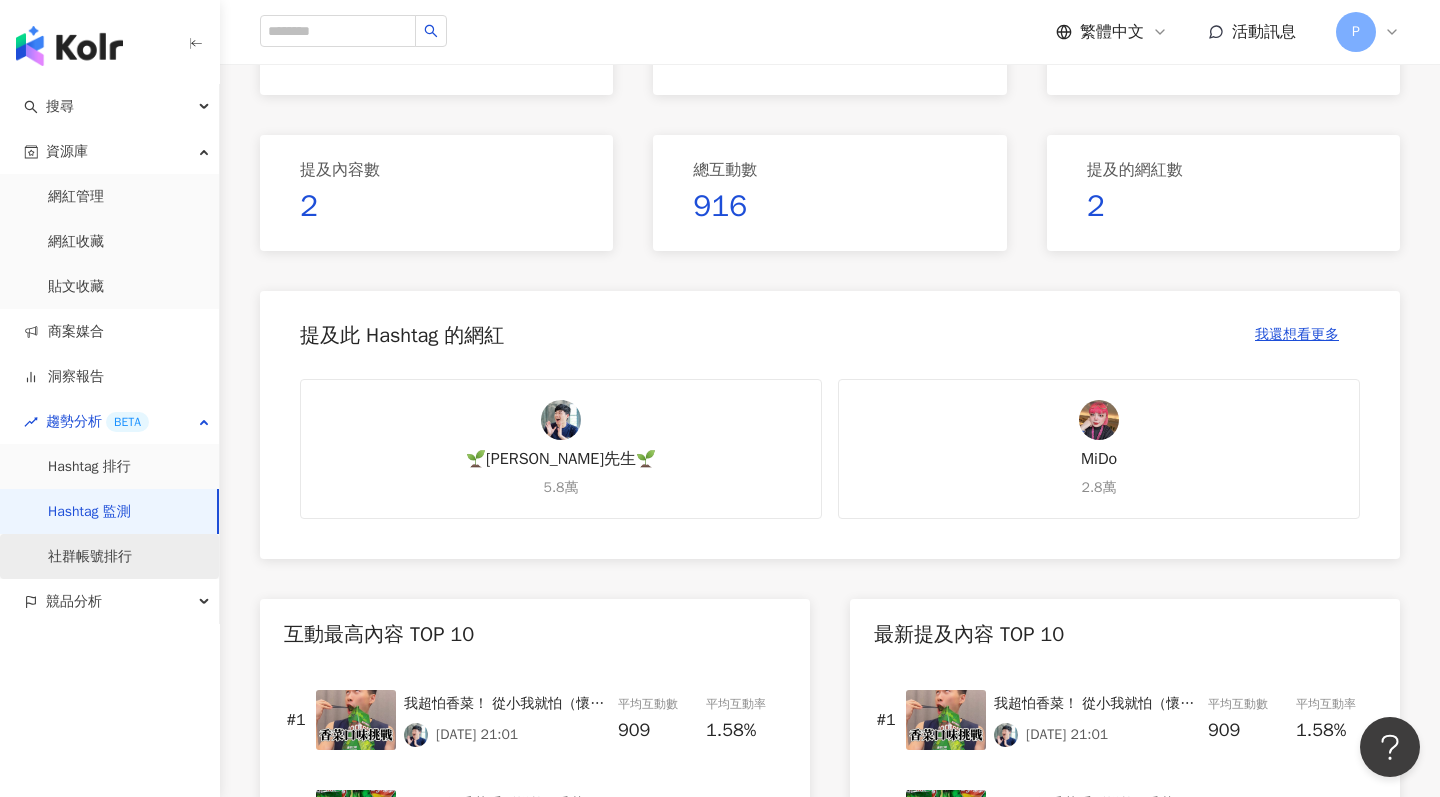 click on "社群帳號排行" at bounding box center (90, 557) 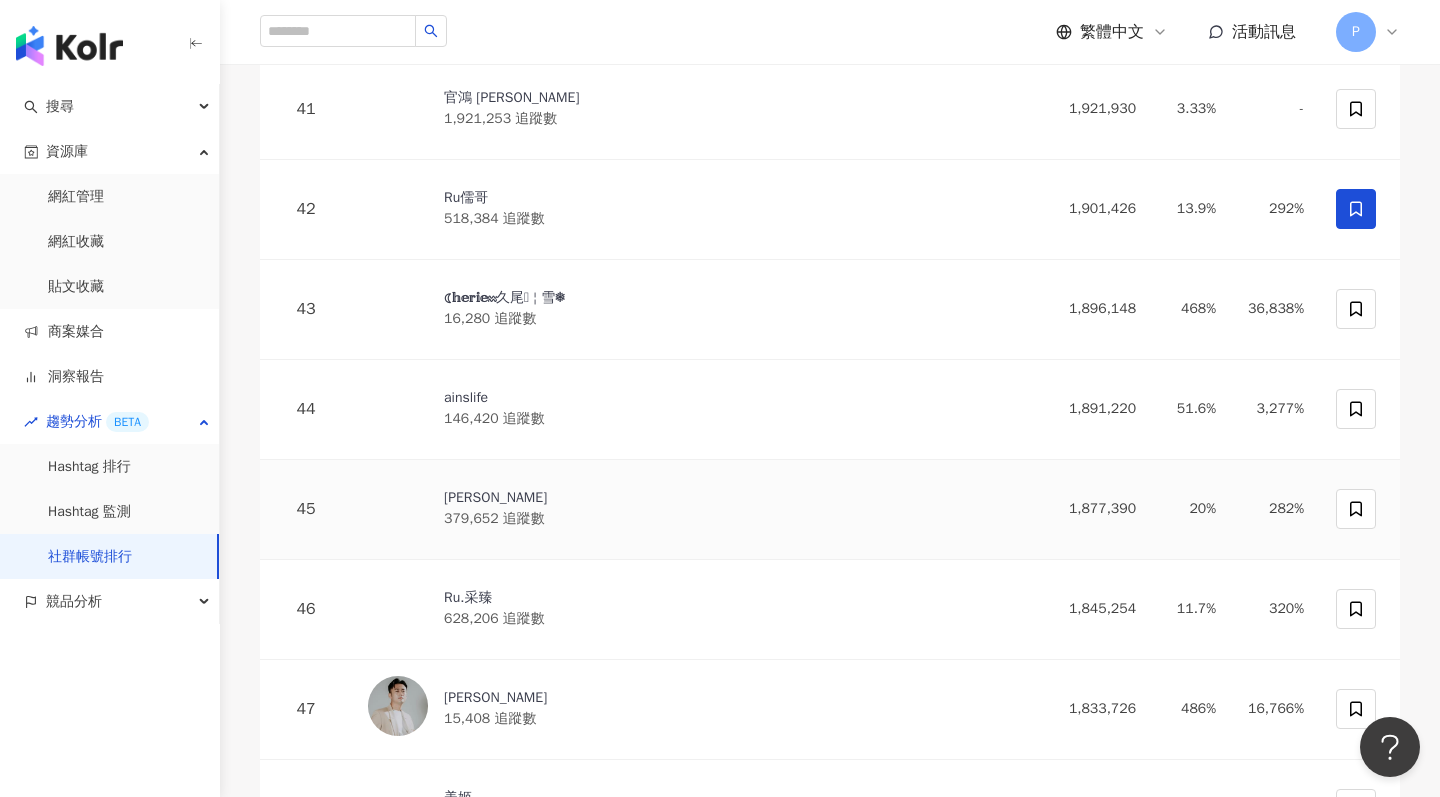 scroll, scrollTop: 4120, scrollLeft: 0, axis: vertical 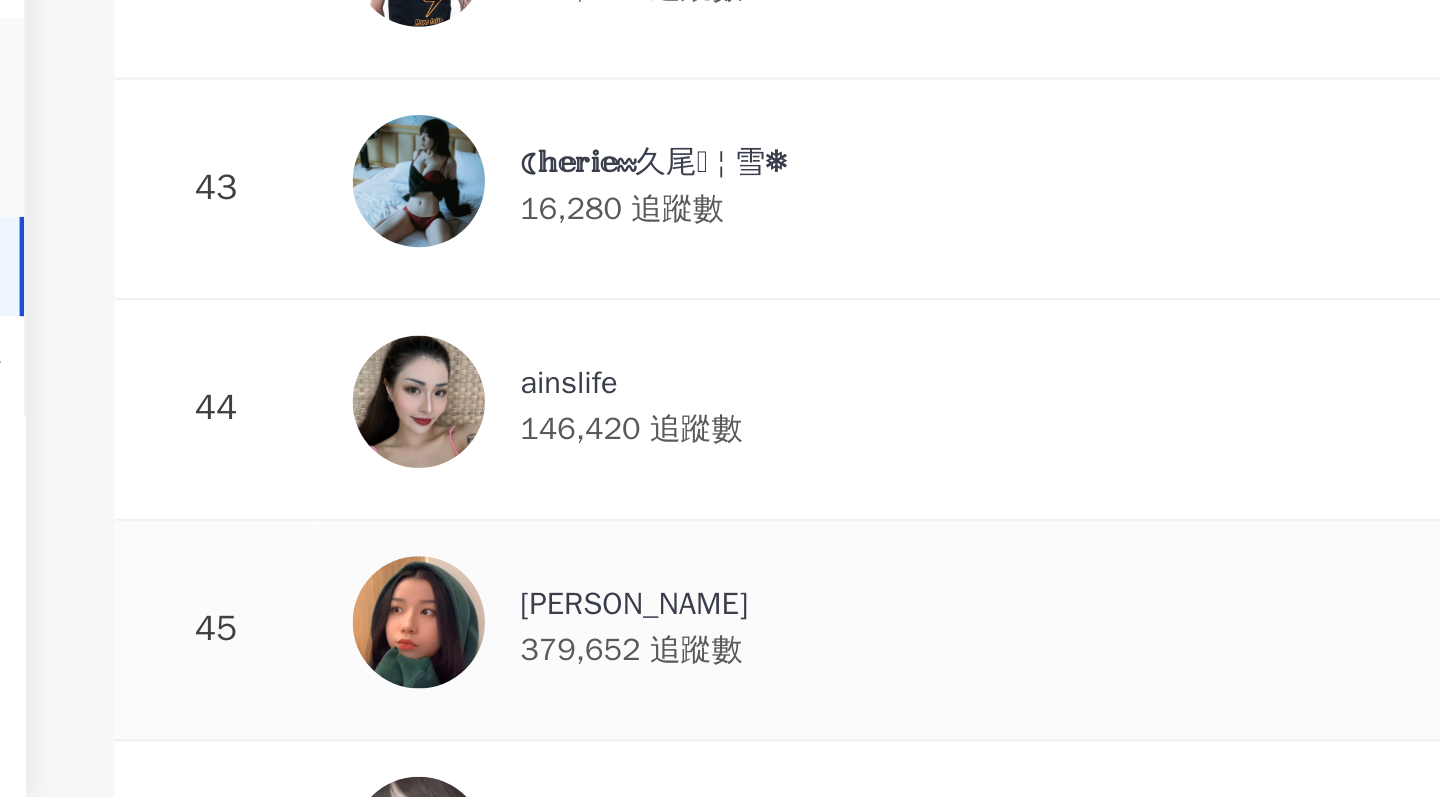 click on "Joanne Lin 379,652   追蹤數" at bounding box center [692, 722] 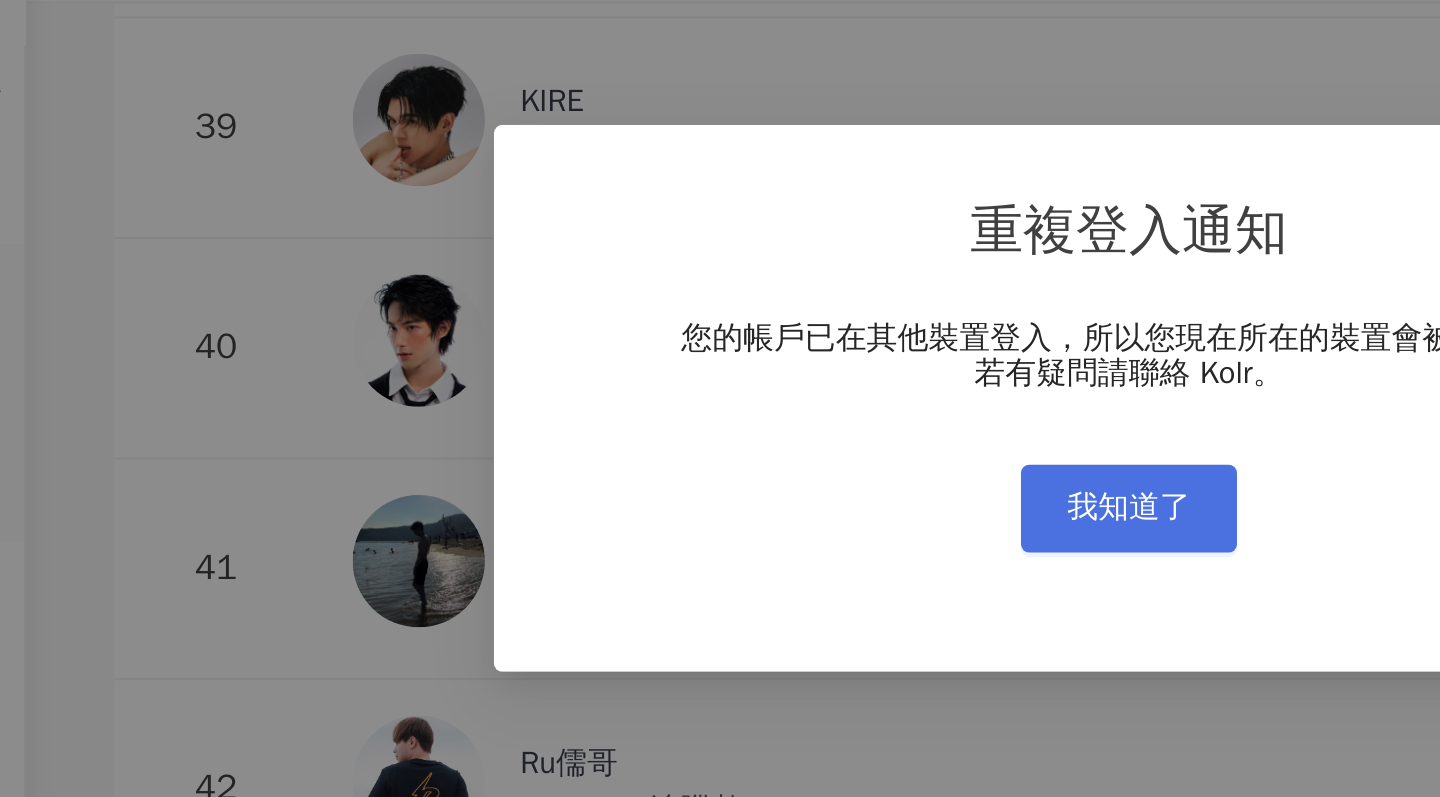 click on "我知道了" at bounding box center [720, 294] 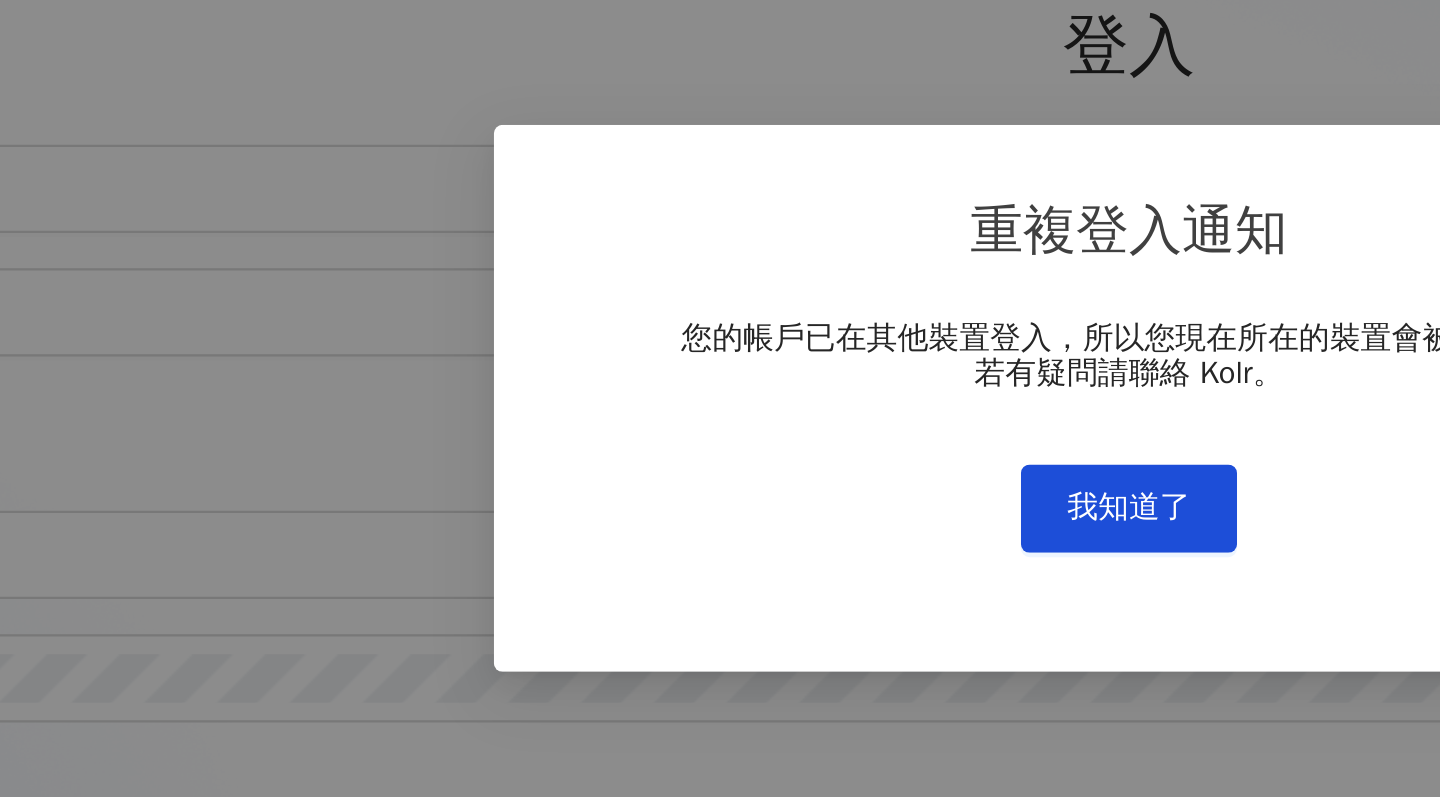 click on "重複登入通知 您的帳戶已在其他裝置登入，所以您現在所在的裝置會被自動登出 若有疑問請聯絡 Kolr。 我知道了" at bounding box center (720, 398) 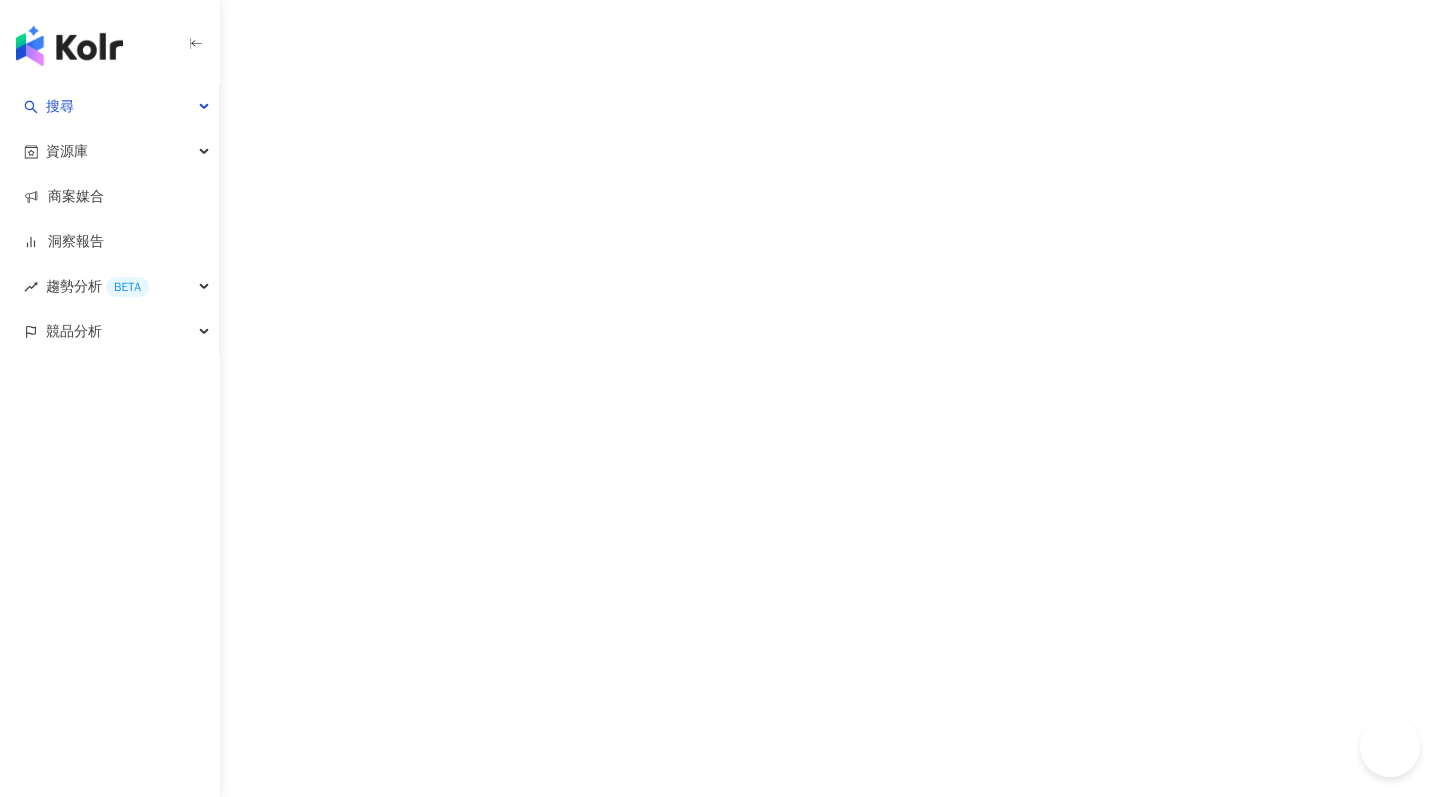 scroll, scrollTop: 0, scrollLeft: 0, axis: both 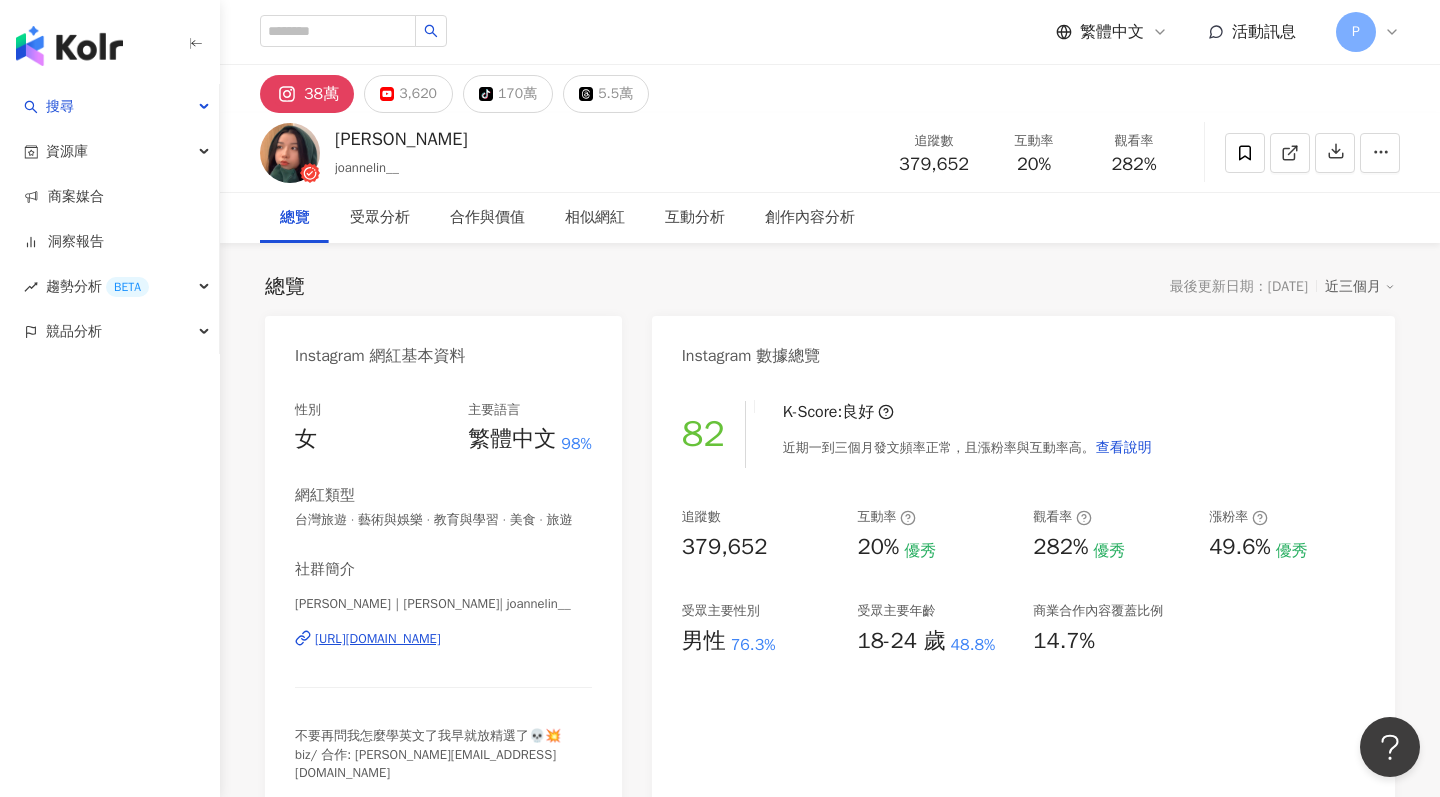 click on "[URL][DOMAIN_NAME]" at bounding box center [378, 639] 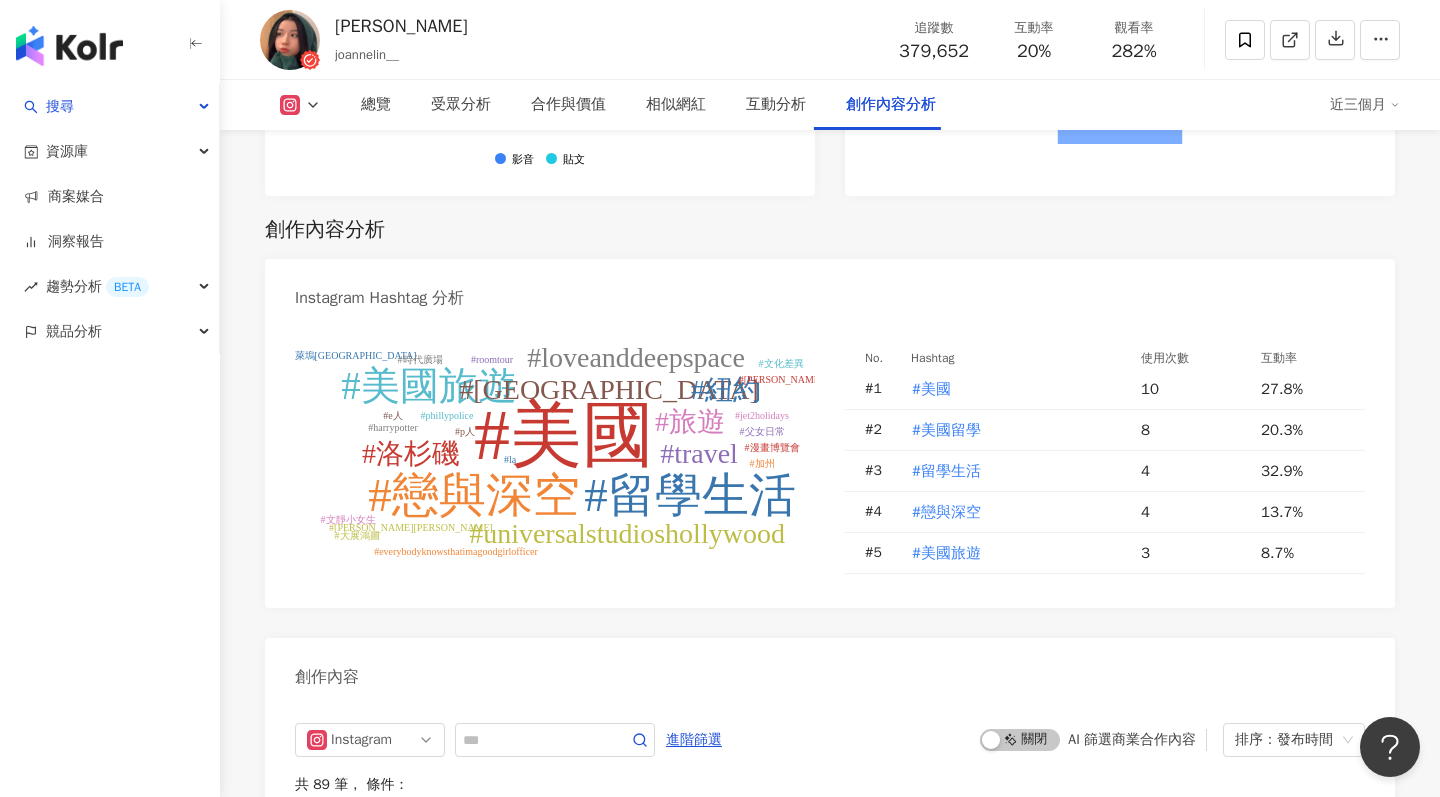 scroll, scrollTop: 5689, scrollLeft: 0, axis: vertical 